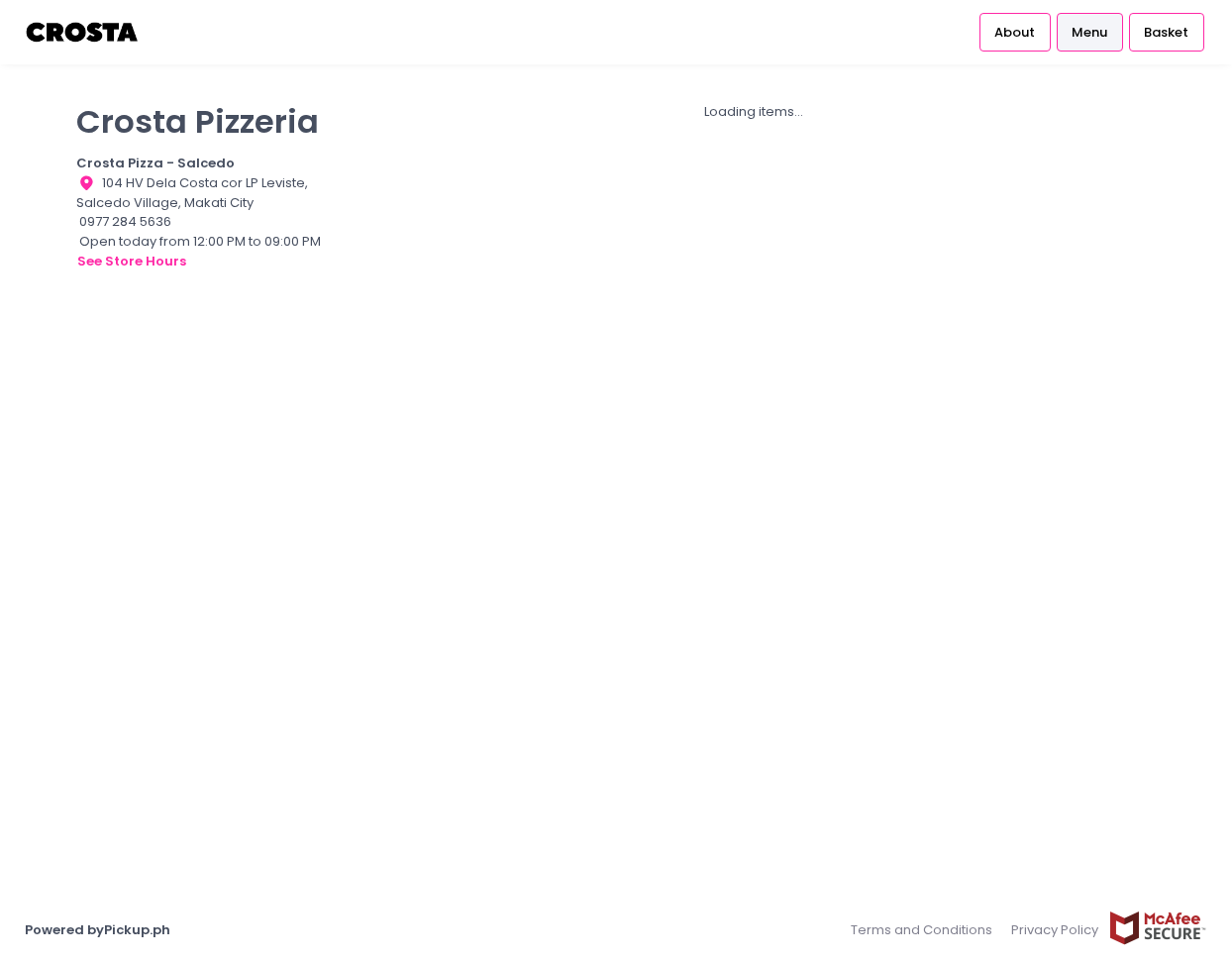 scroll, scrollTop: 0, scrollLeft: 0, axis: both 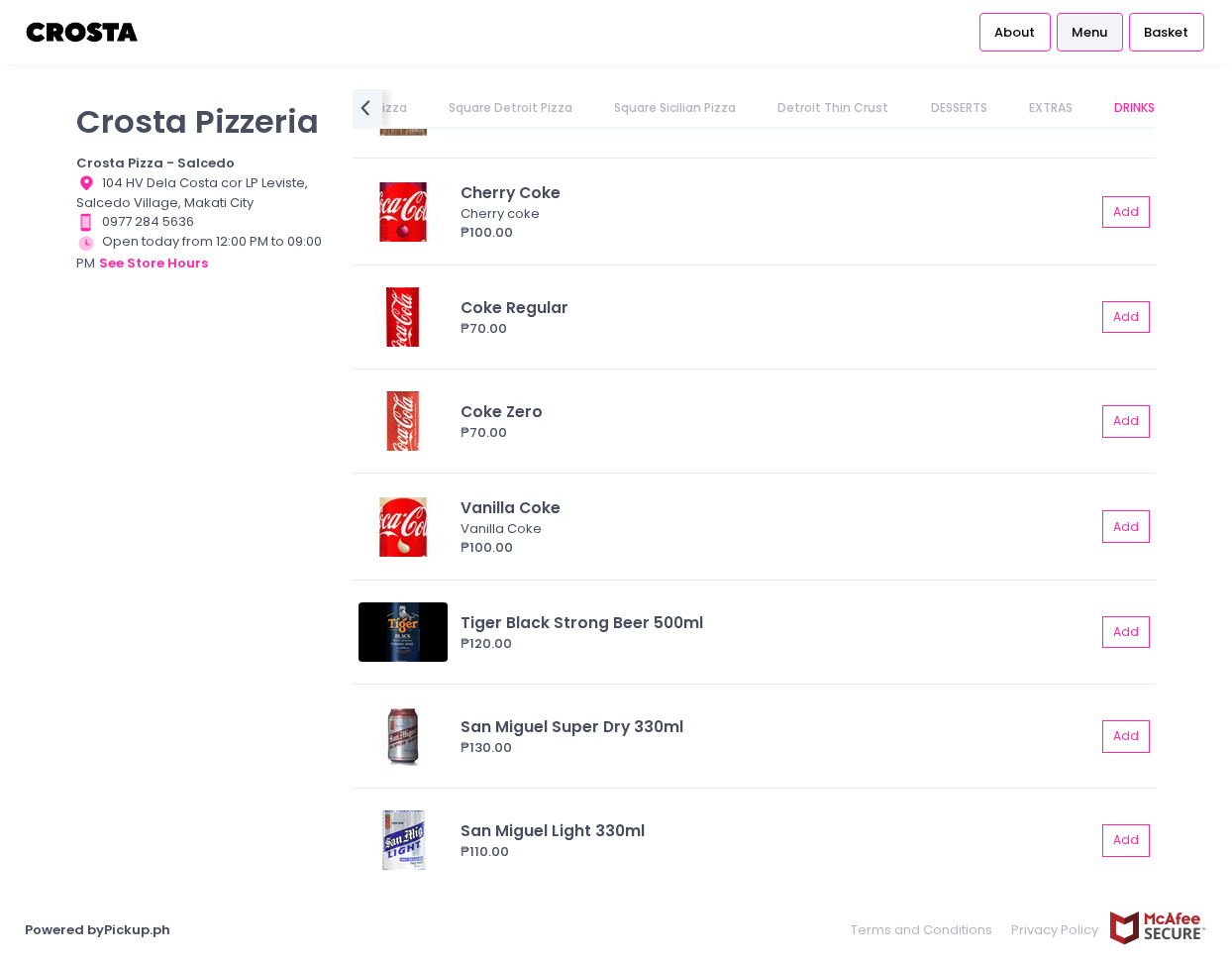 click on "About Menu Basket" at bounding box center [616, 32] 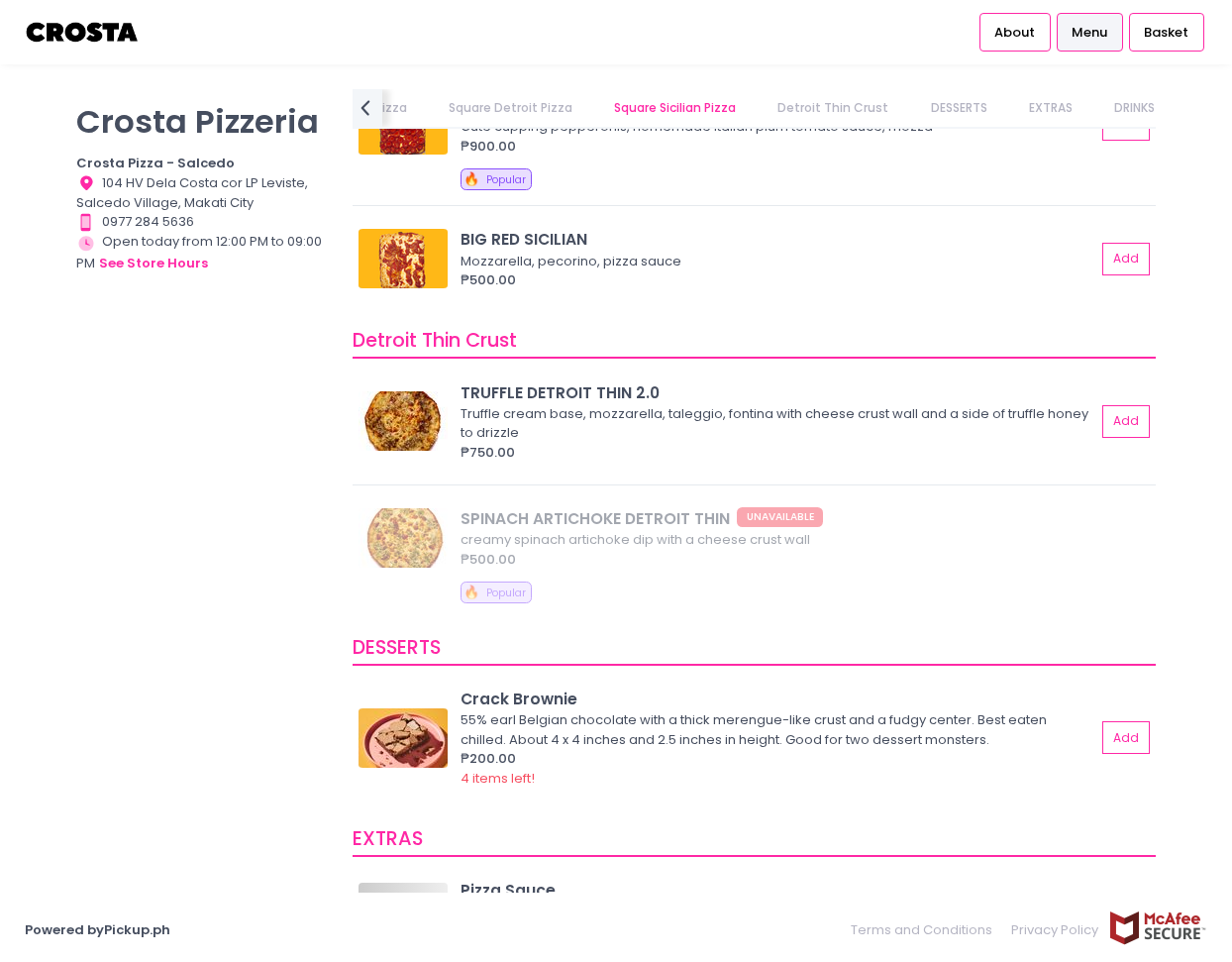 scroll, scrollTop: 2170, scrollLeft: 0, axis: vertical 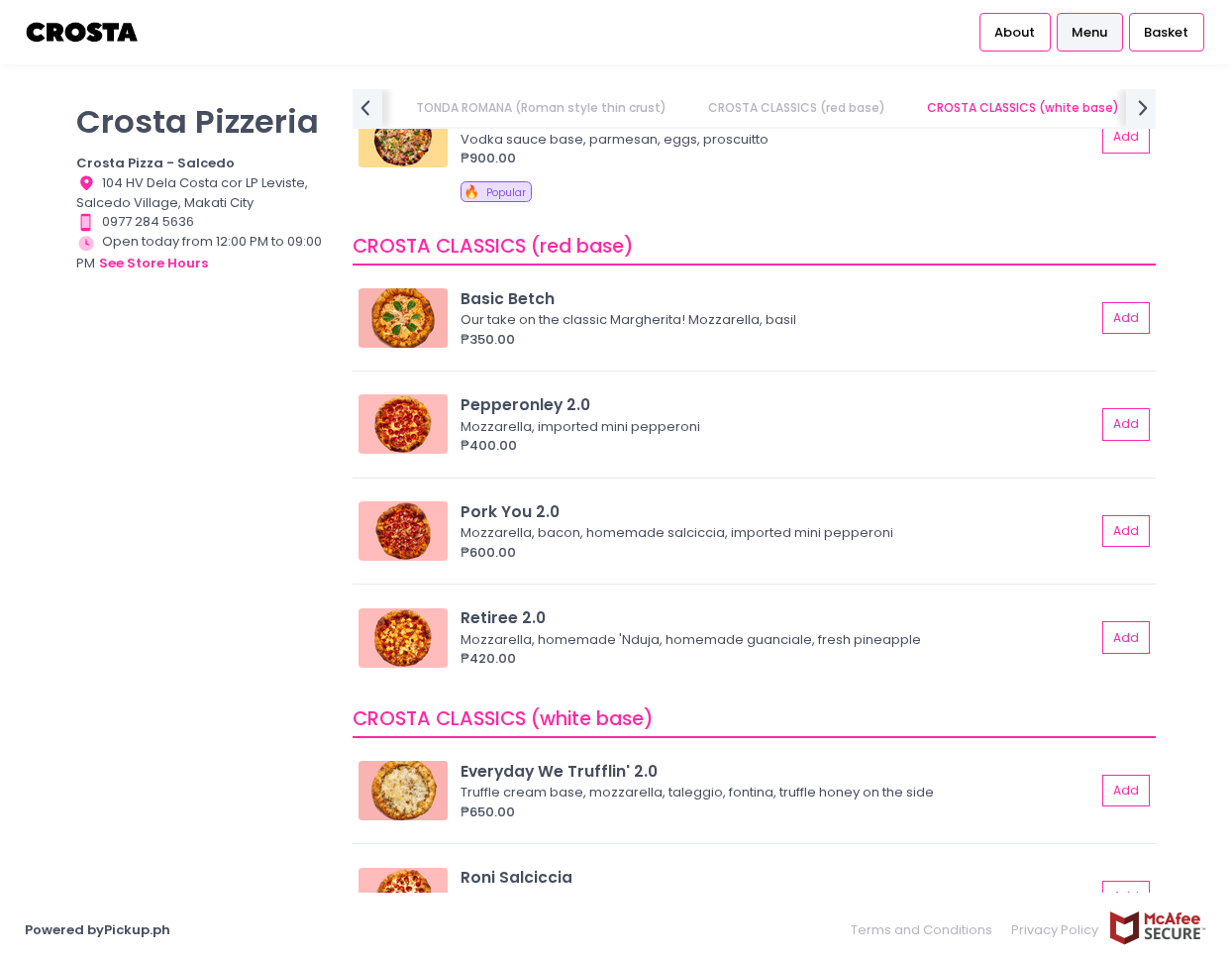 click on "Crosta Pizzeria       Crosta Pizza - Salcedo   Location Created with Sketch.     104 HV Dela Costa cor LP Leviste, Salcedo Village, Makati City     Contact Number Created with Sketch.   0977 284 5636 Store Hours Created with Sketch.     Open today from  12:00 PM to 09:00 PM    see store hours" at bounding box center [202, 471] 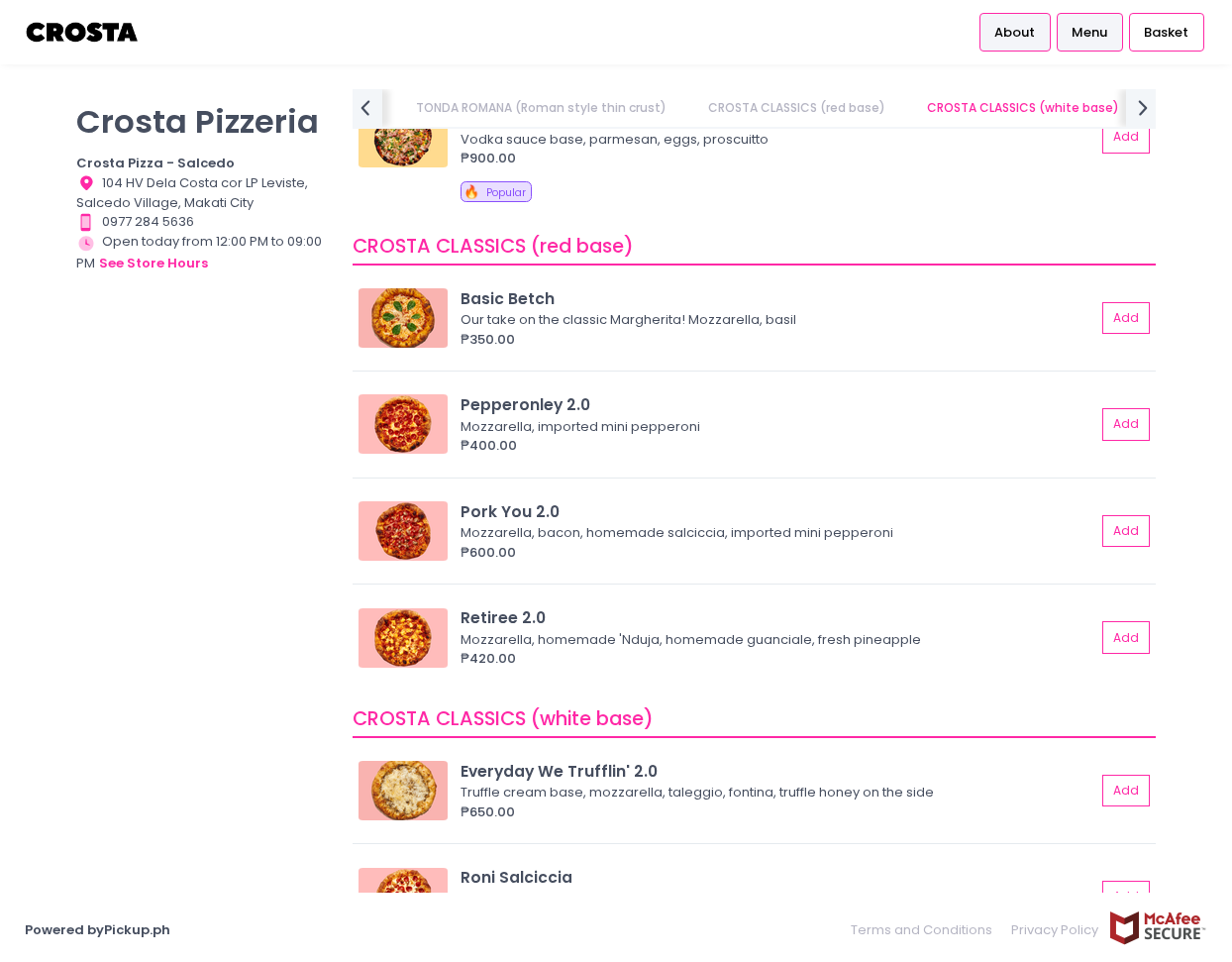 click on "About" at bounding box center (1014, 33) 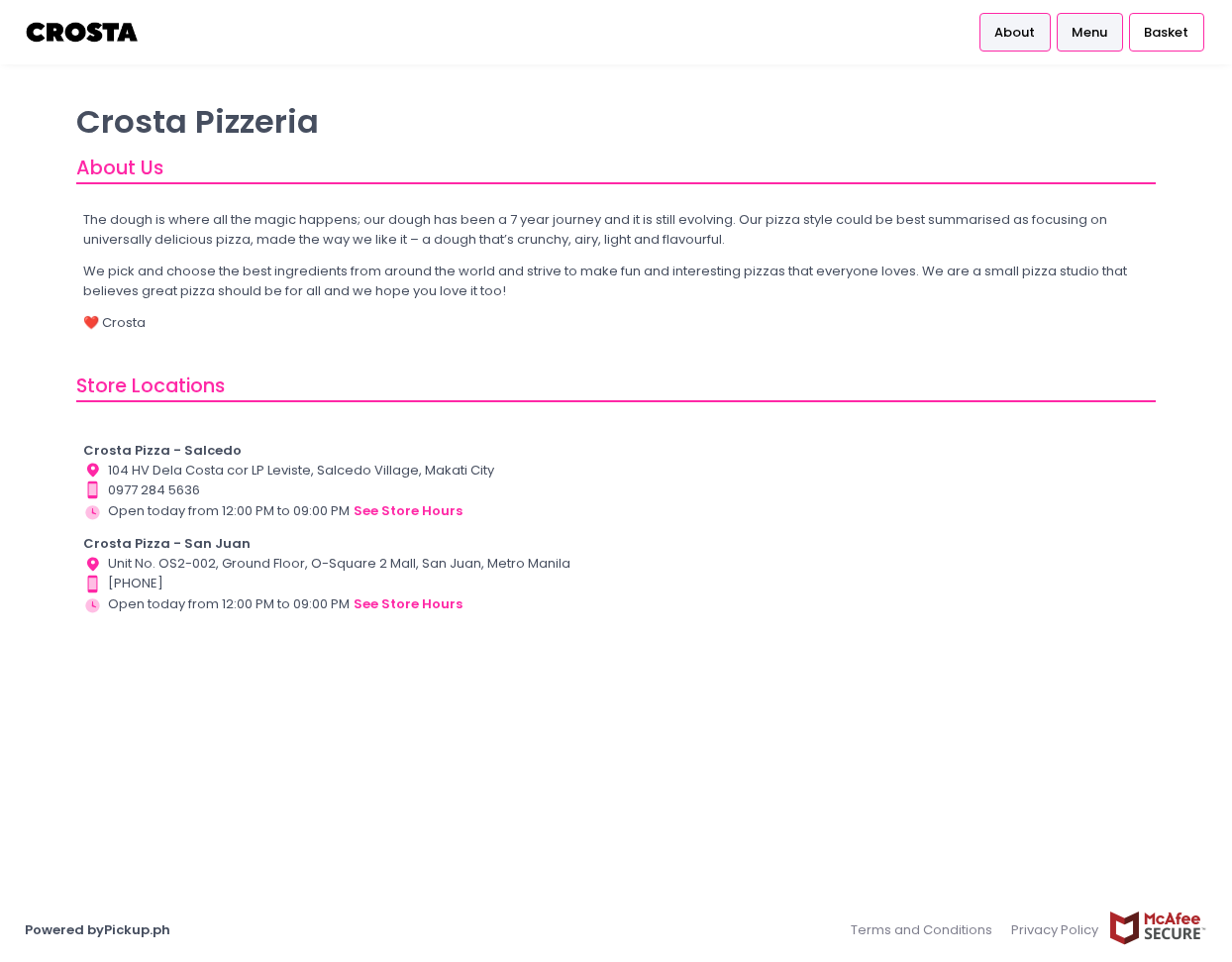 click on "Menu" at bounding box center [1089, 33] 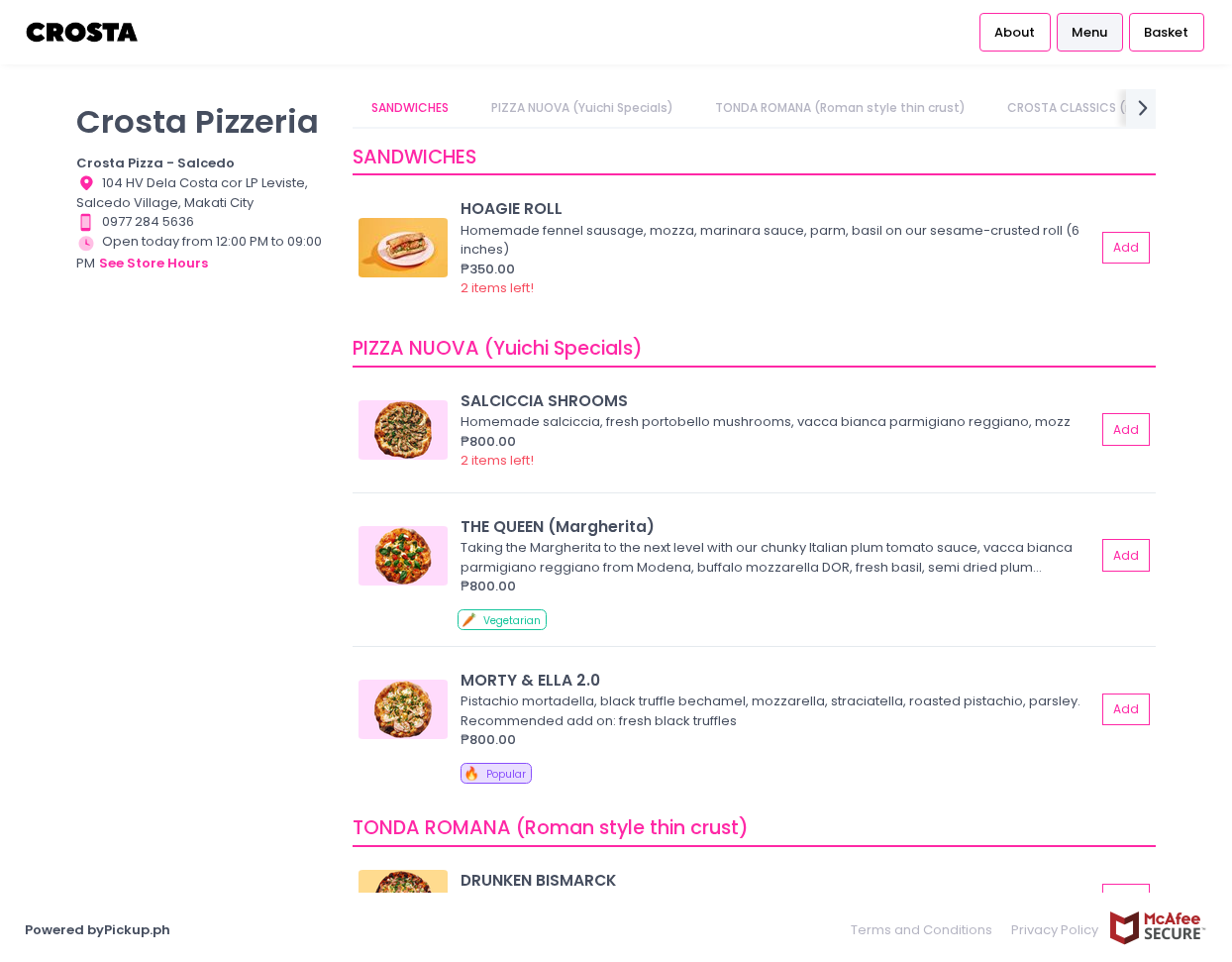 click on "Crosta Pizzeria Crosta Pizza - Salcedo Location Created with Sketch. 104 [STREET] cor [STREET], [VILLAGE], [CITY], [STATE] Contact Number Created with Sketch. [PHONE] Store Hours Created with Sketch. Open today from 12:00 PM to 09:00 PM see store hours" at bounding box center (202, 471) 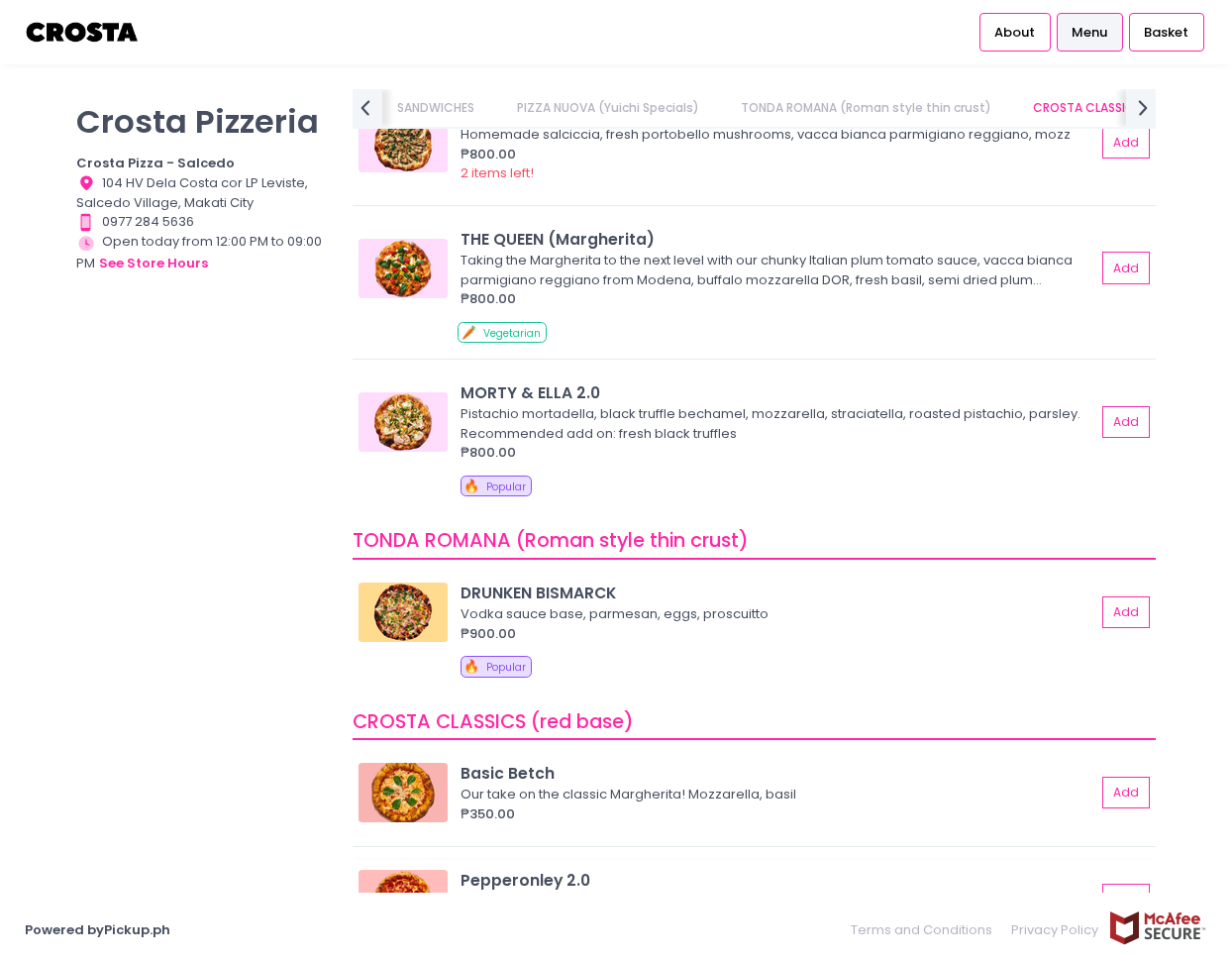 scroll, scrollTop: 0, scrollLeft: 68, axis: horizontal 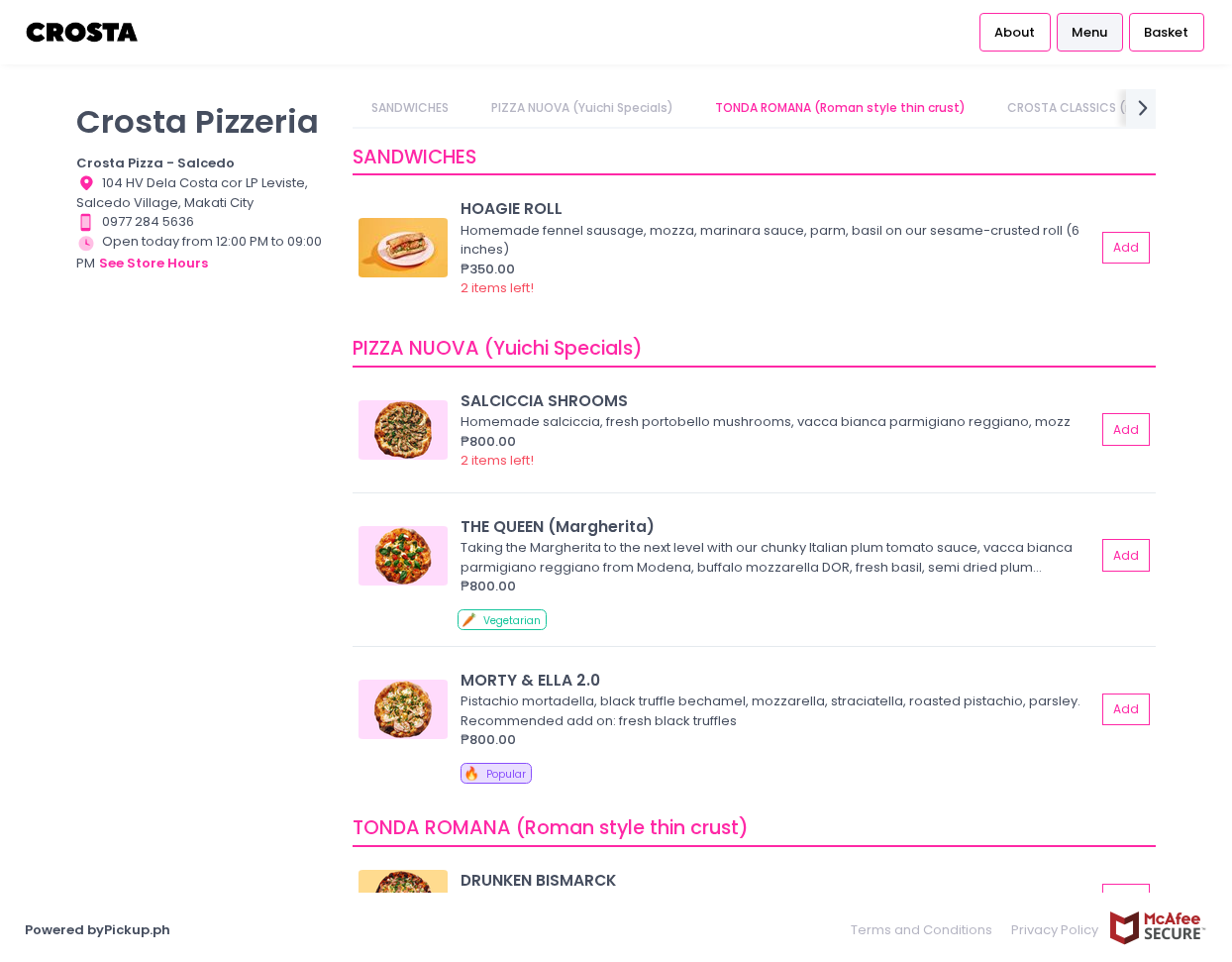 click on "Crosta Pizzeria Crosta Pizza - Salcedo Location Created with Sketch. 104 [STREET] cor [STREET], [VILLAGE], [CITY], [STATE] Contact Number Created with Sketch. [PHONE] Store Hours Created with Sketch. Open today from 12:00 PM to 09:00 PM see store hours" at bounding box center (202, 471) 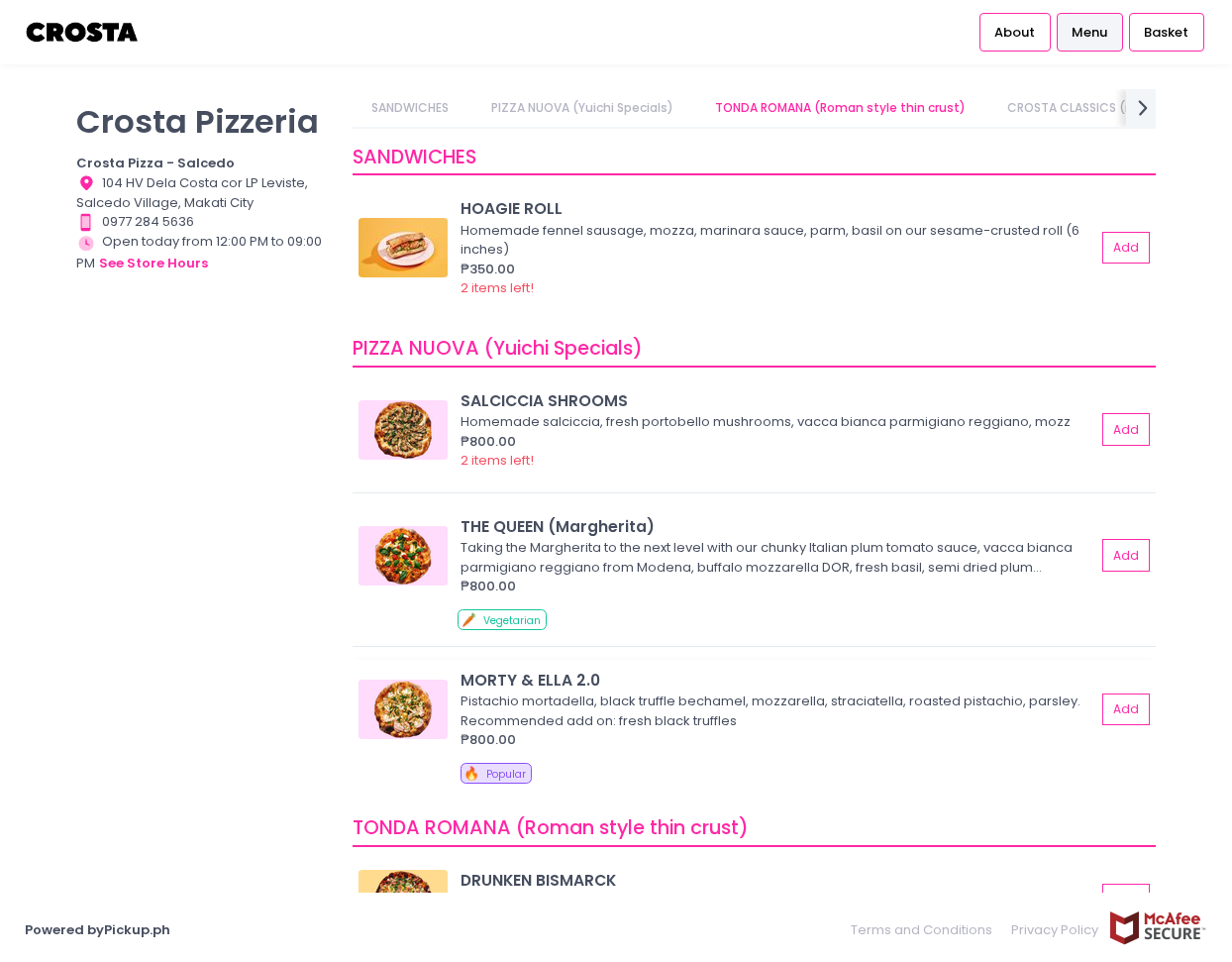 scroll, scrollTop: 346, scrollLeft: 0, axis: vertical 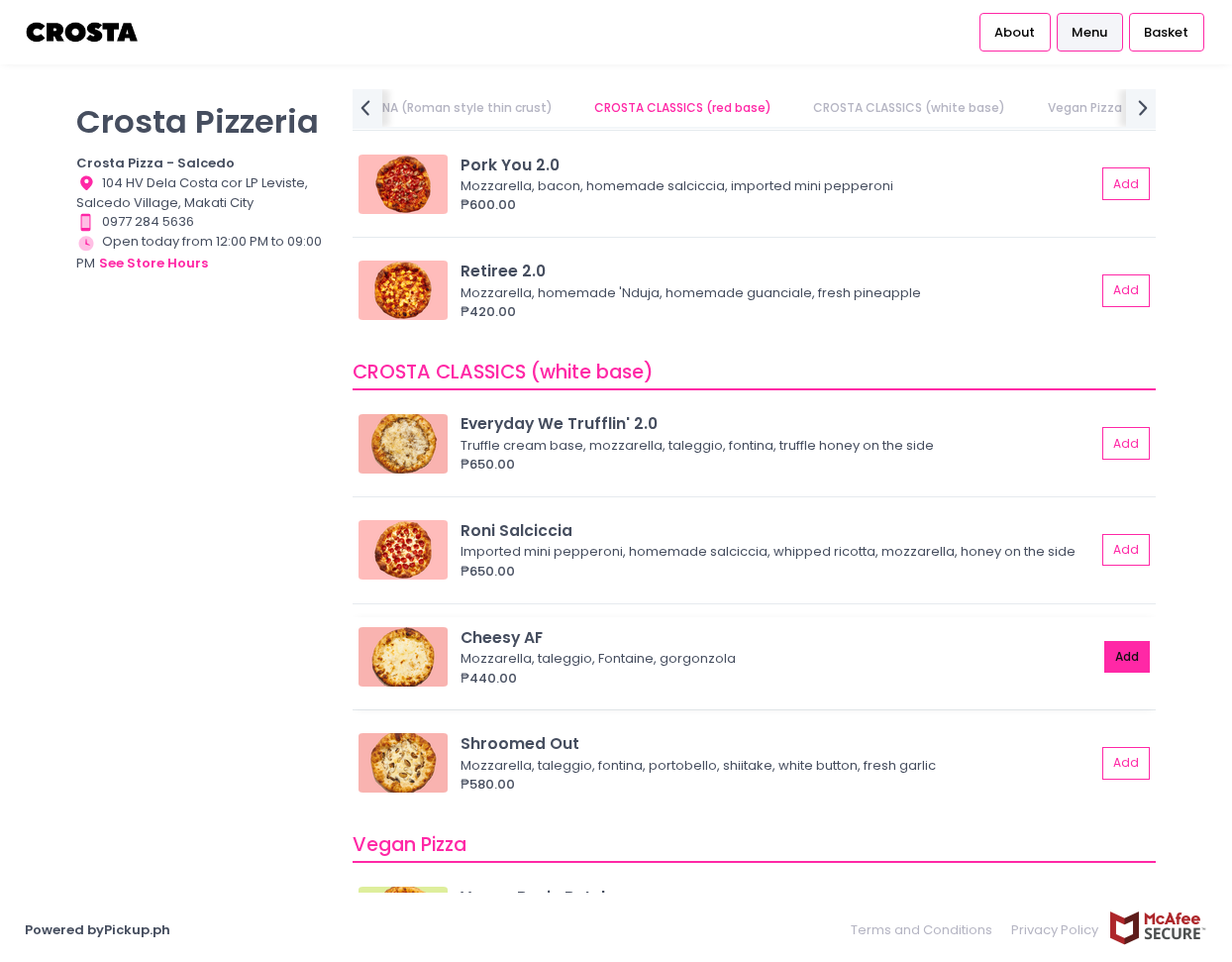 click on "Add" at bounding box center (1127, 657) 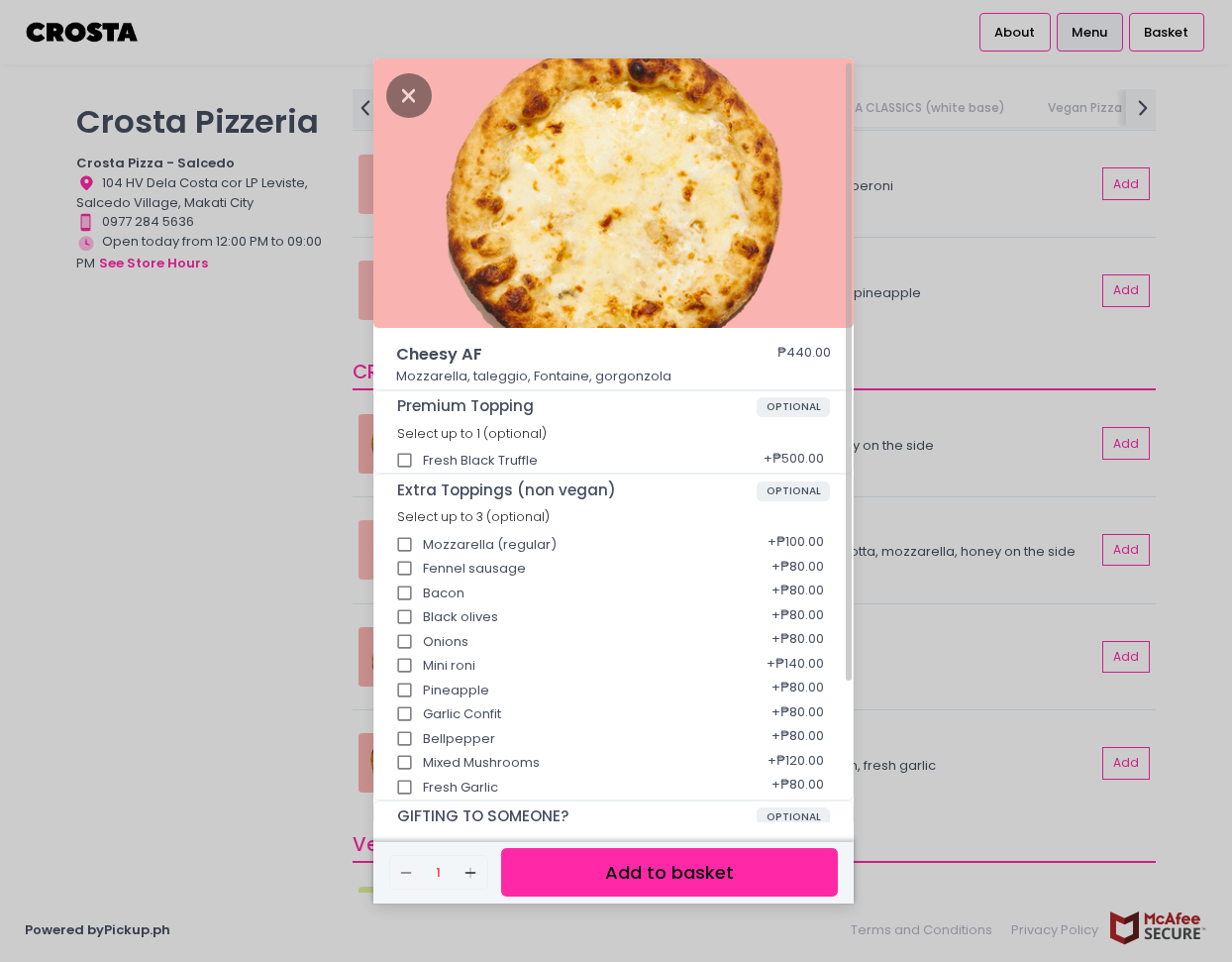 scroll, scrollTop: 180, scrollLeft: 0, axis: vertical 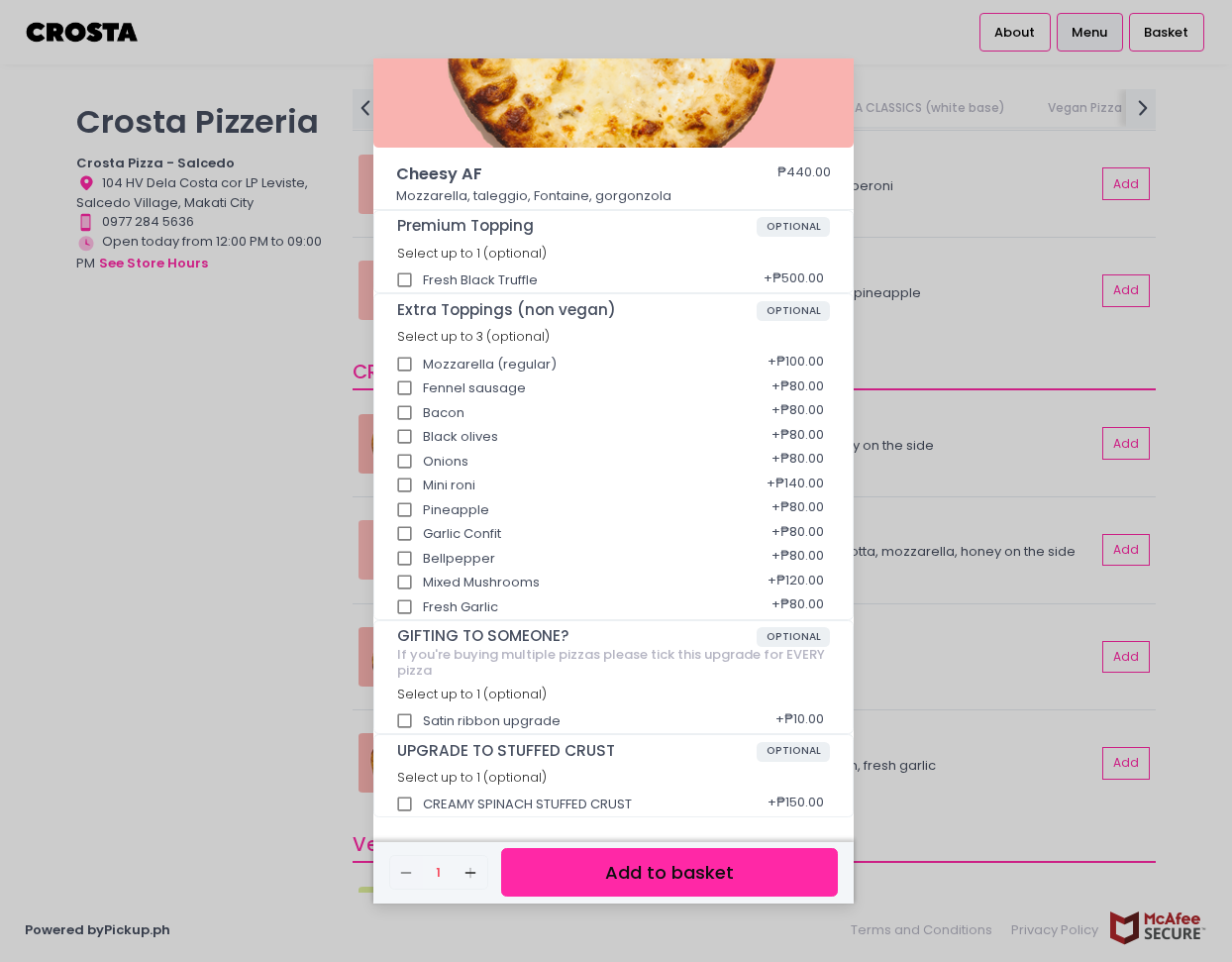 click on "Add to basket" at bounding box center [669, 872] 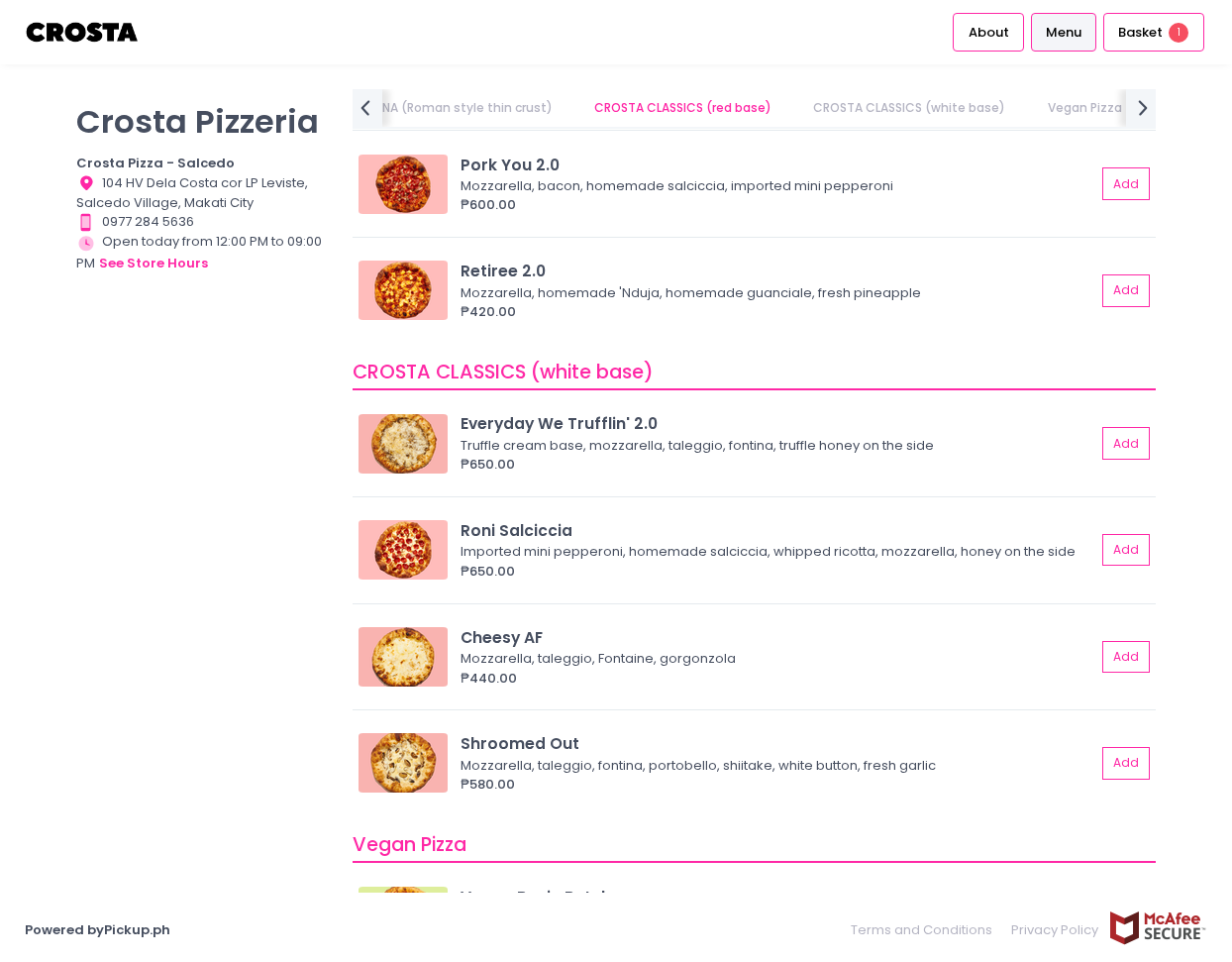 click on "Crosta Pizzeria Crosta Pizza - Salcedo Location Created with Sketch. 104 [STREET] cor [STREET], [VILLAGE], [CITY], [STATE] Contact Number Created with Sketch. [PHONE] Store Hours Created with Sketch. Open today from 12:00 PM to 09:00 PM see store hours" at bounding box center (202, 471) 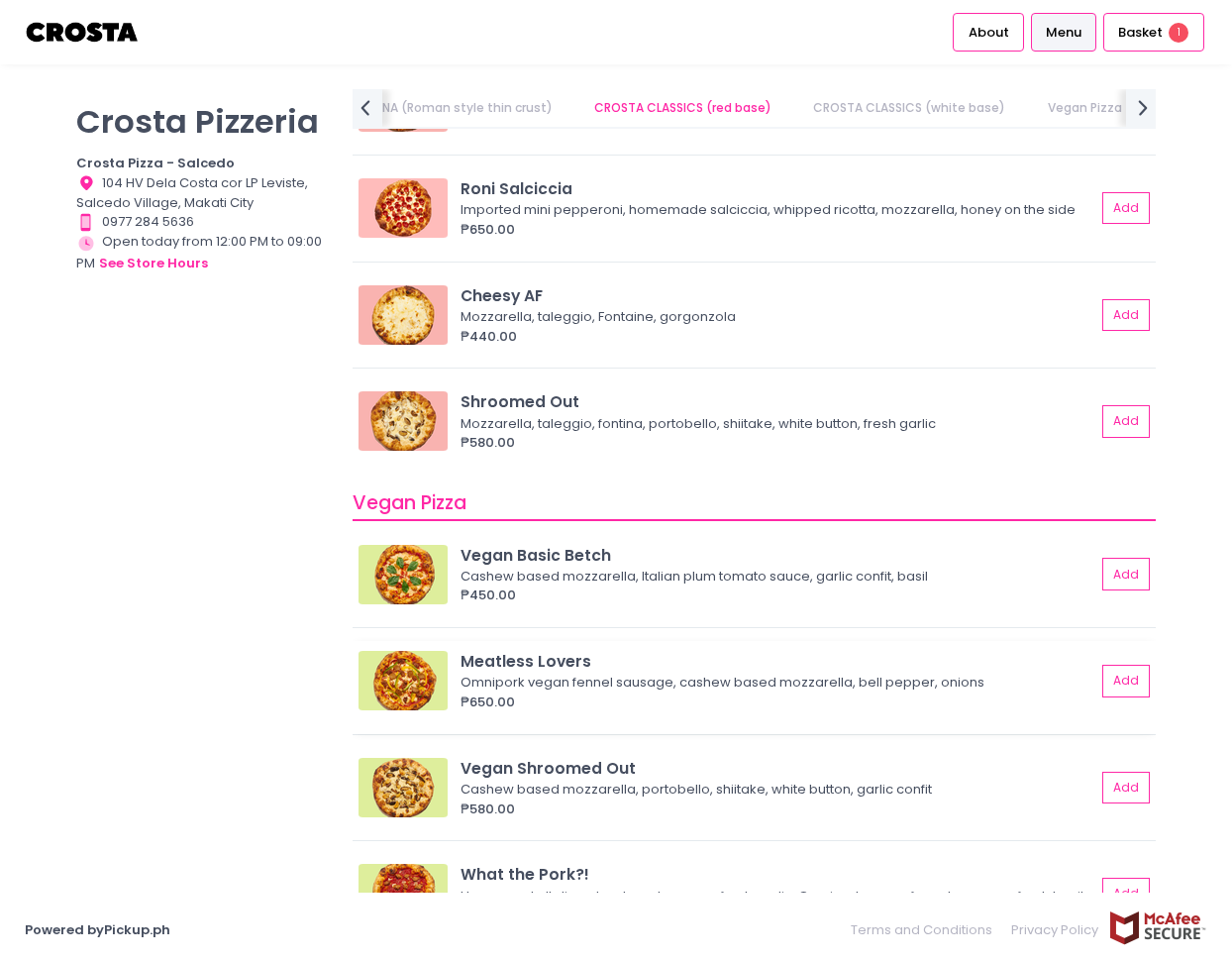 scroll, scrollTop: 1537, scrollLeft: 0, axis: vertical 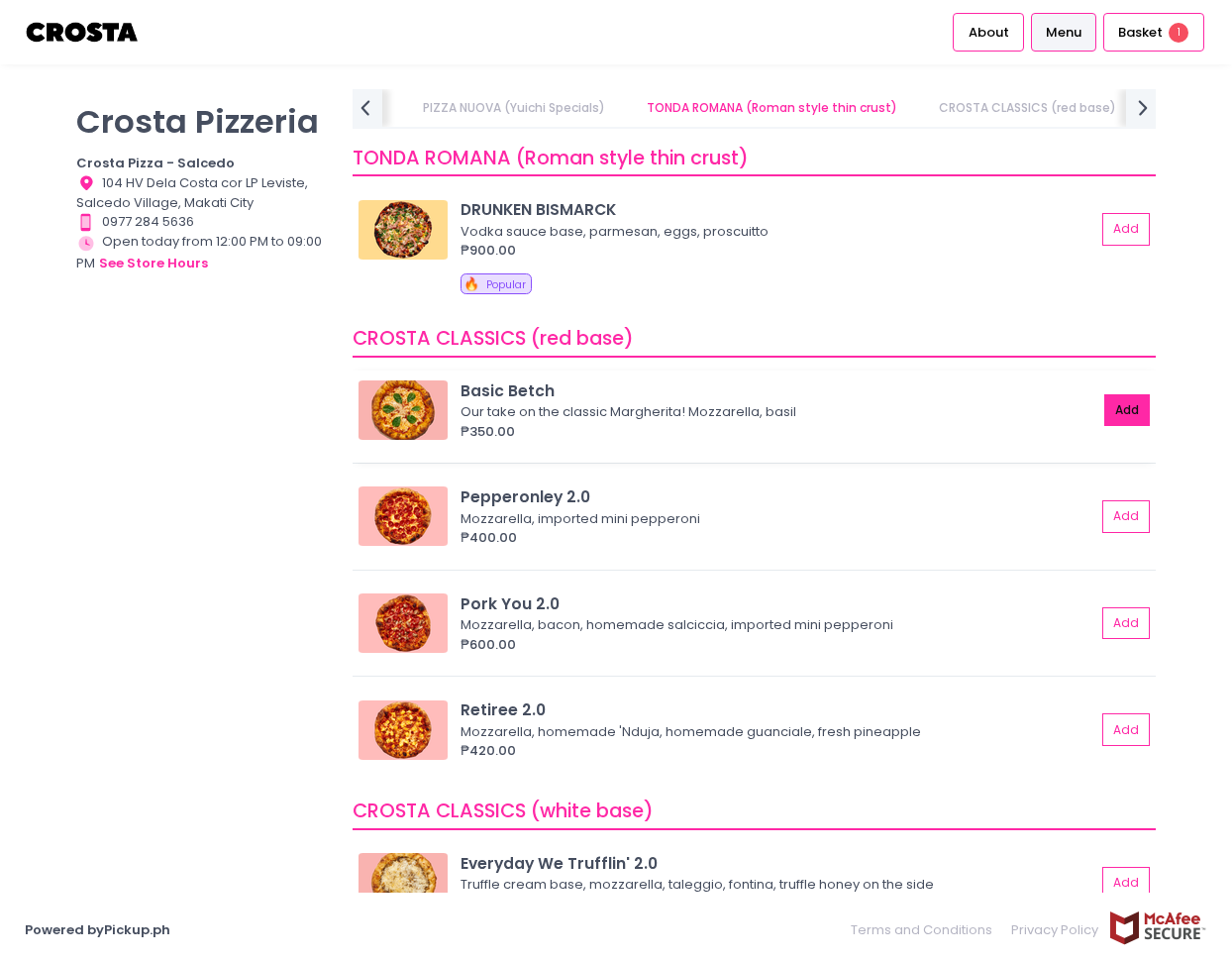 click on "Add" at bounding box center [1127, 410] 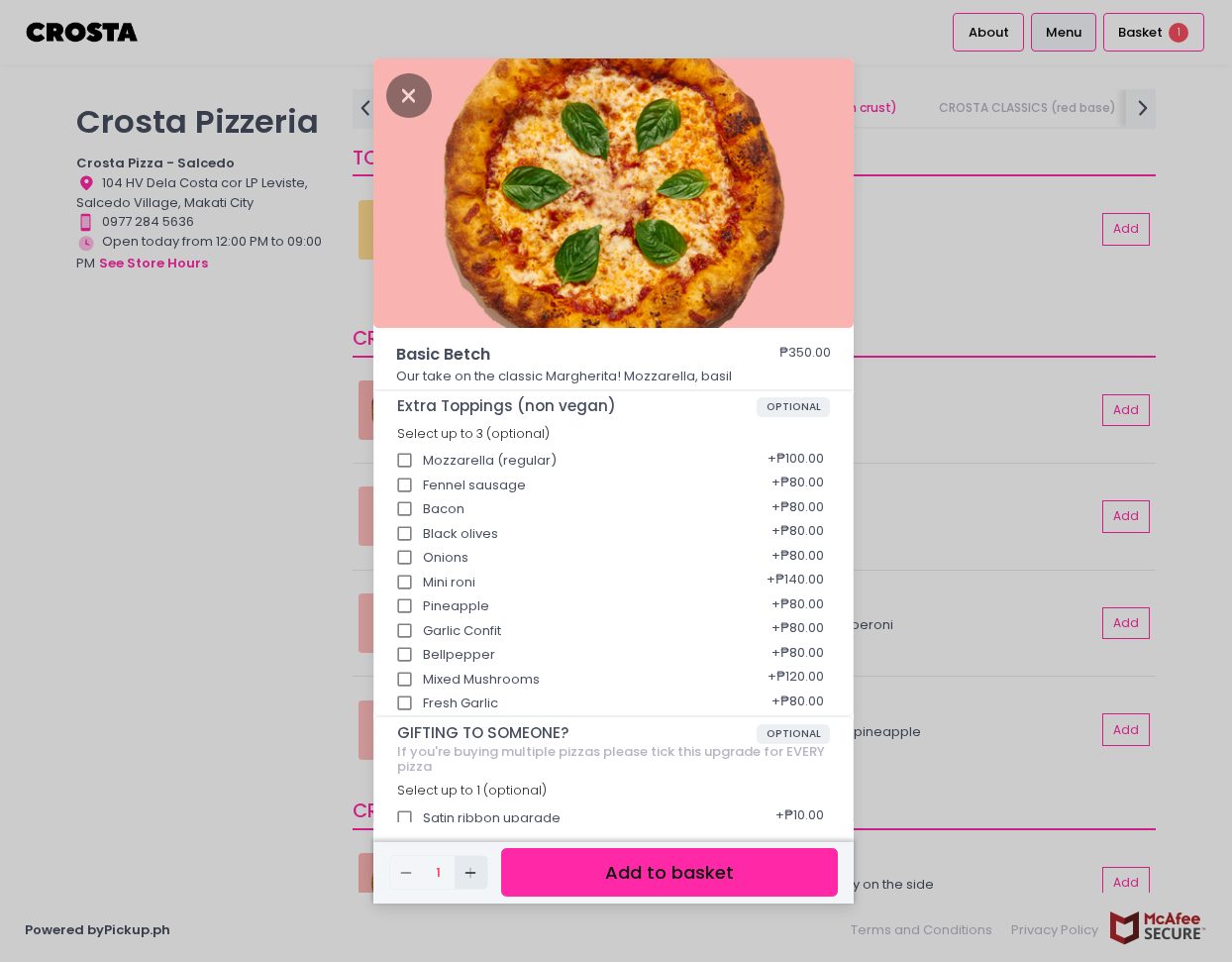 click 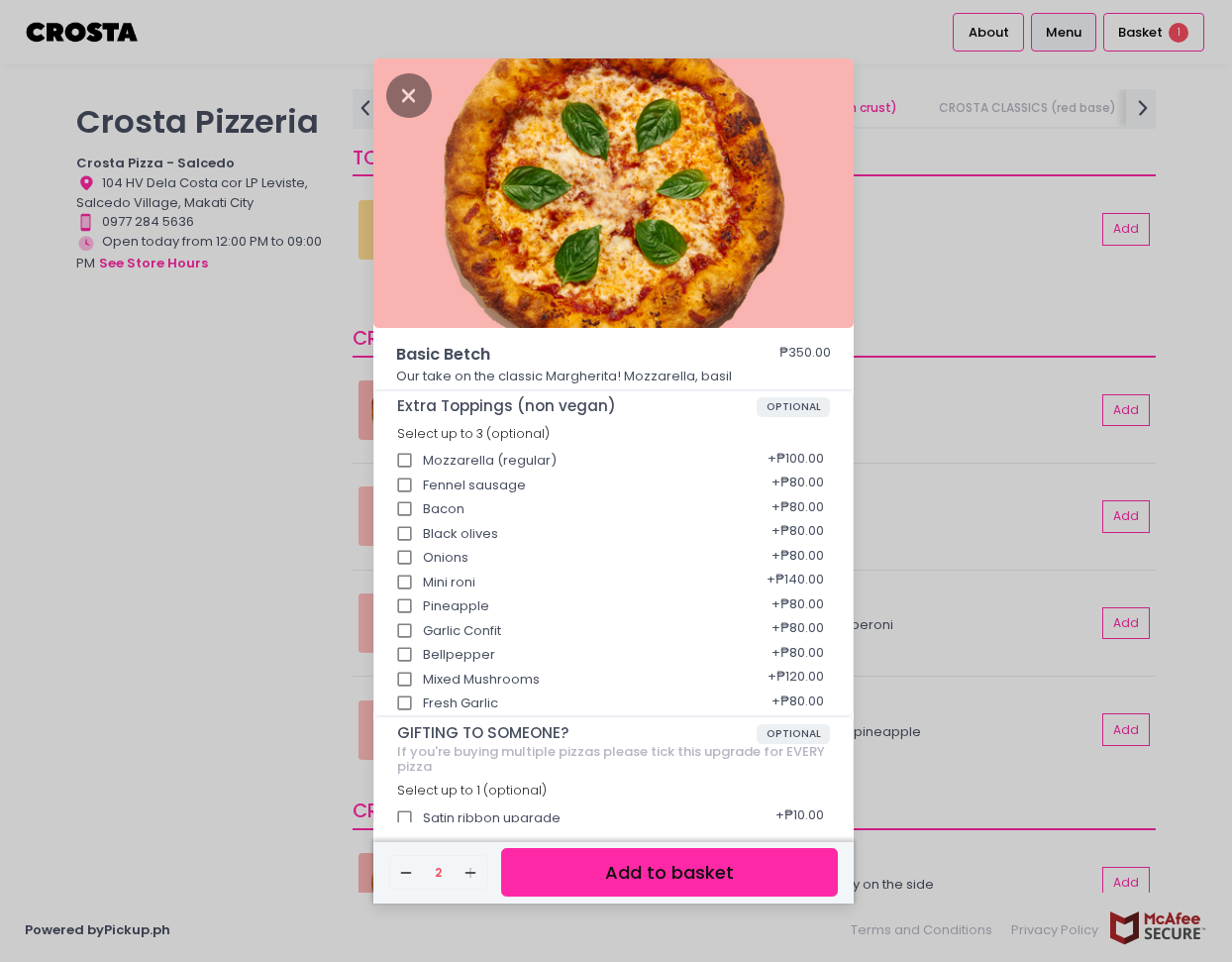 click on "Add to basket" at bounding box center [669, 872] 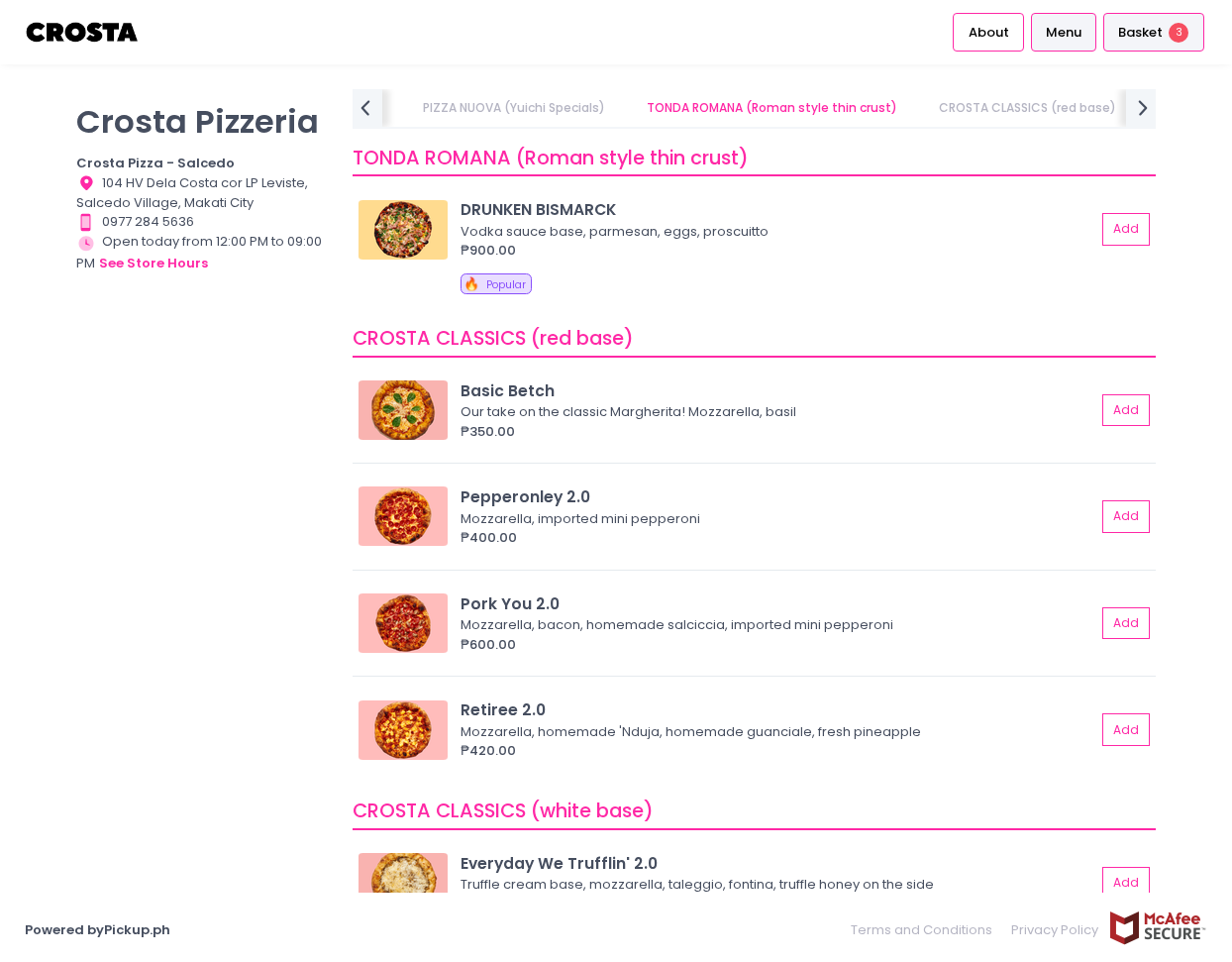 click on "Basket" at bounding box center (1140, 33) 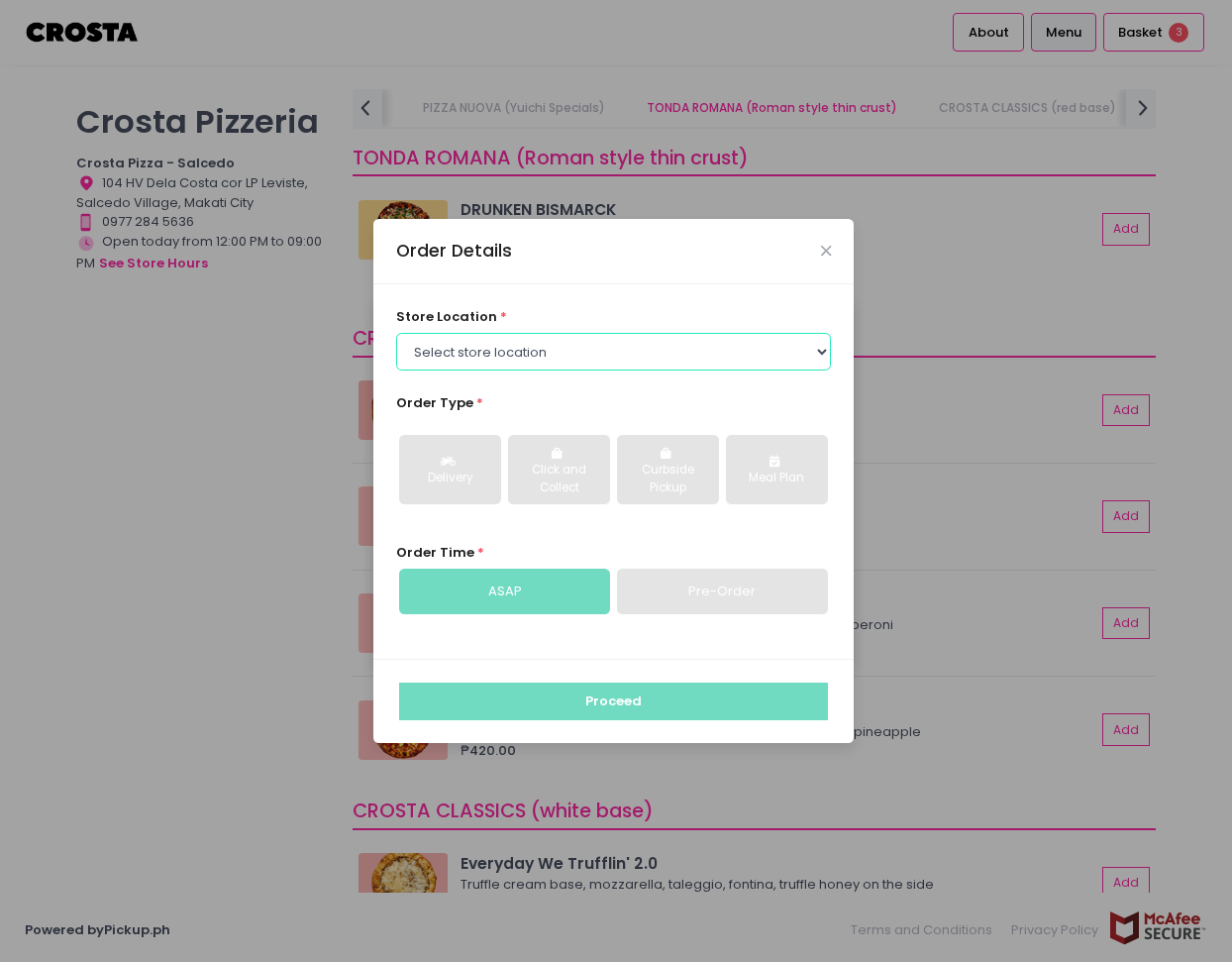 click on "Select store location Crosta Pizza - Salcedo  Crosta Pizza - San Juan" at bounding box center (614, 352) 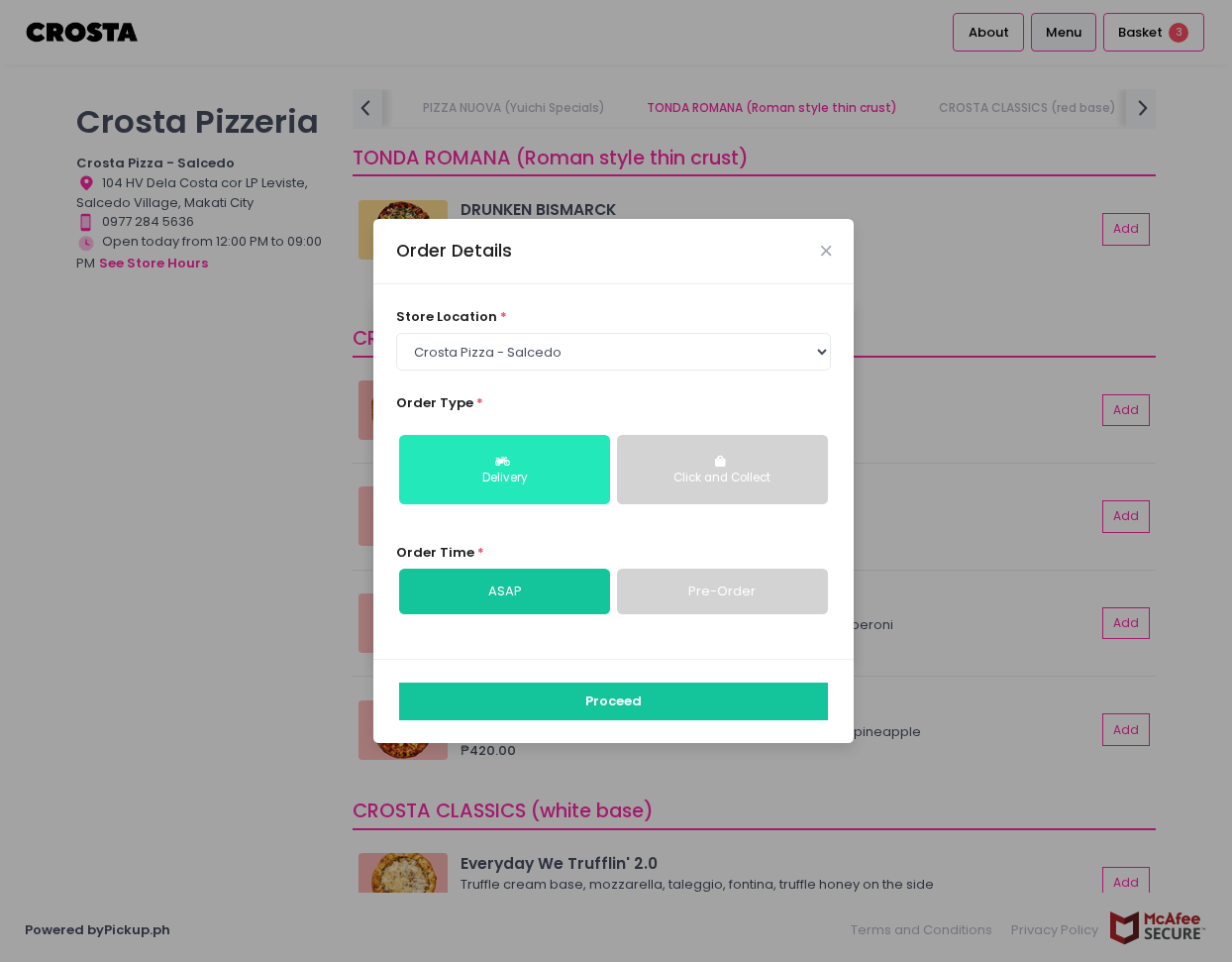 click on "Delivery" at bounding box center (504, 470) 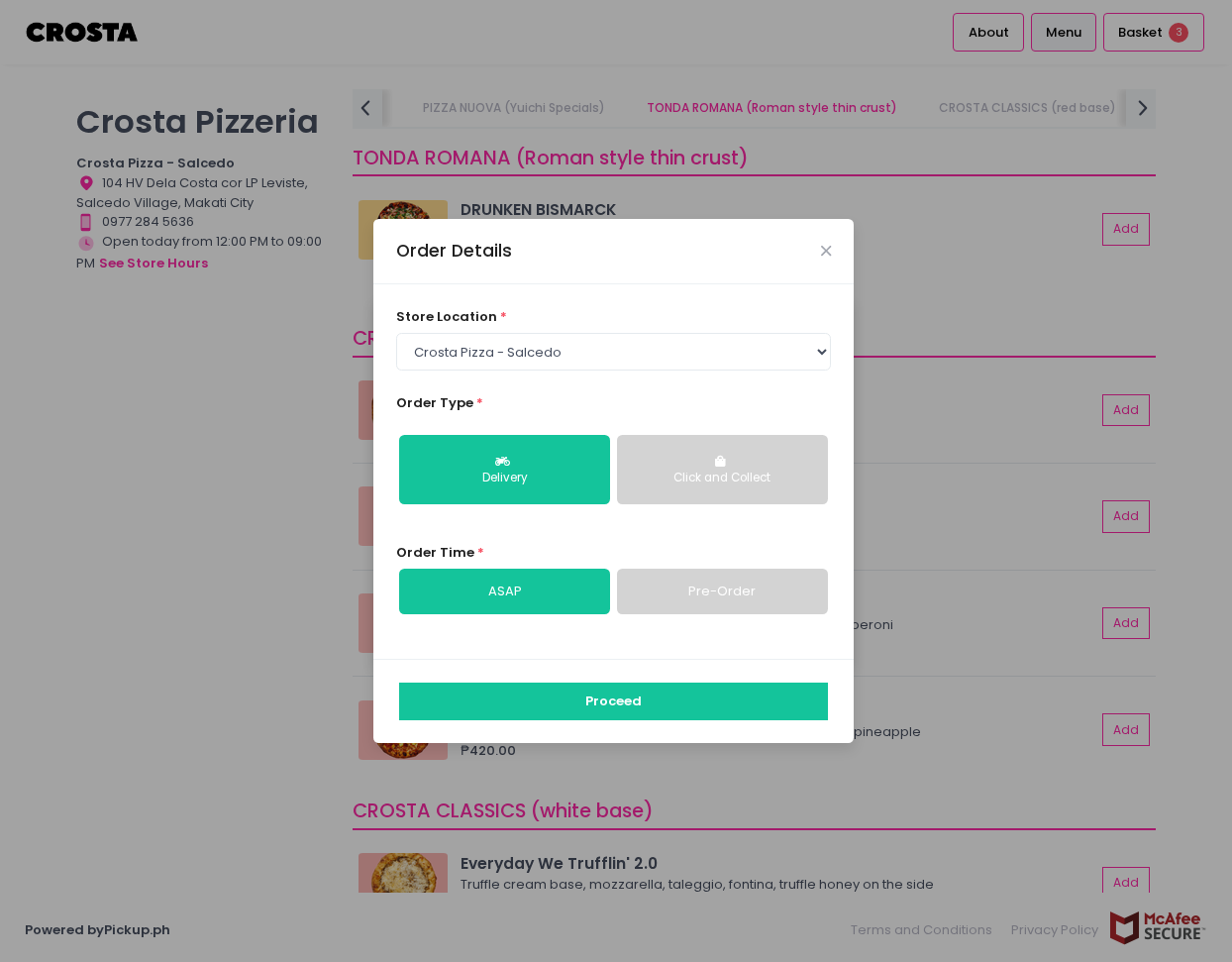 click on "ASAP" at bounding box center (504, 591) 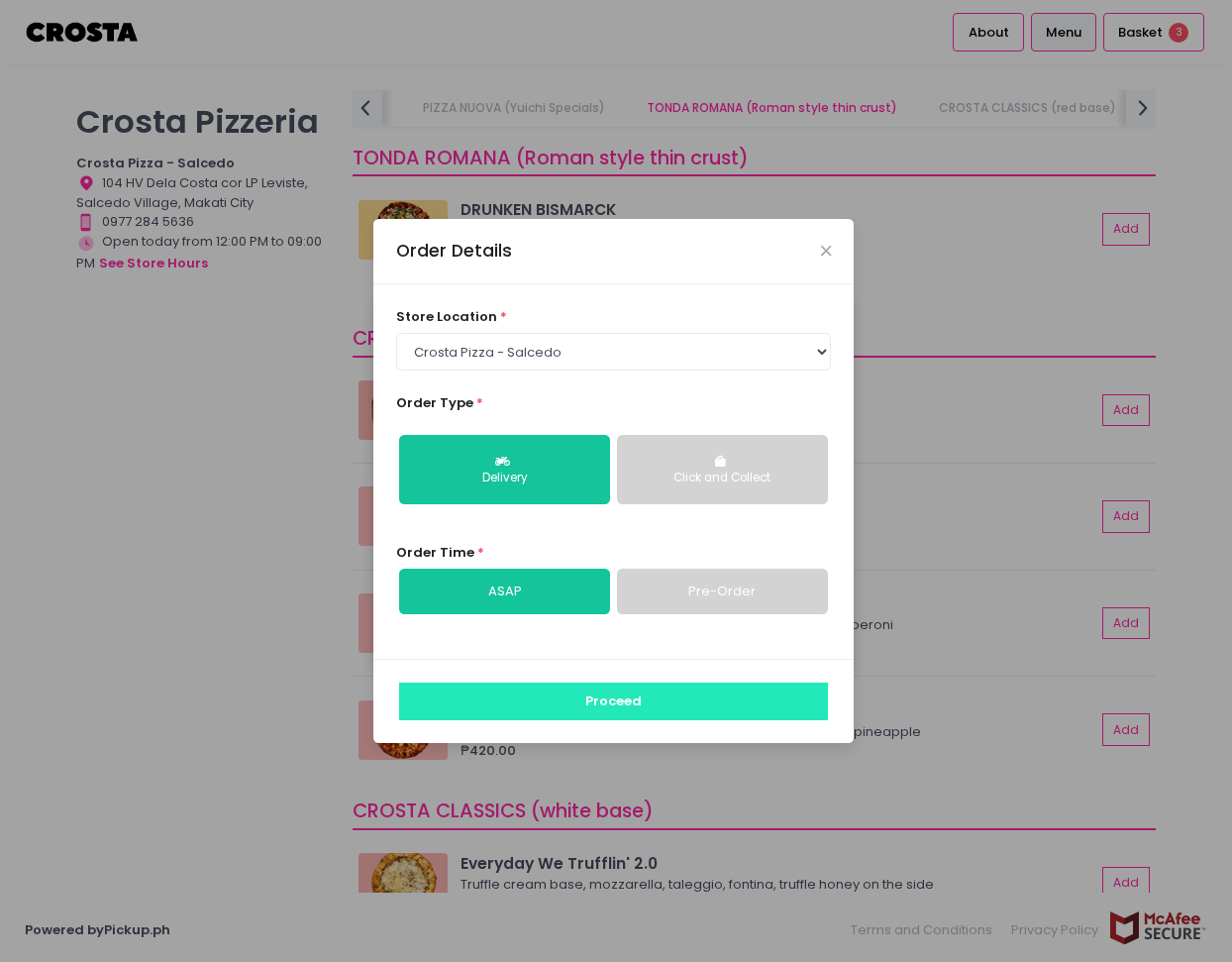 click on "Proceed" at bounding box center (613, 701) 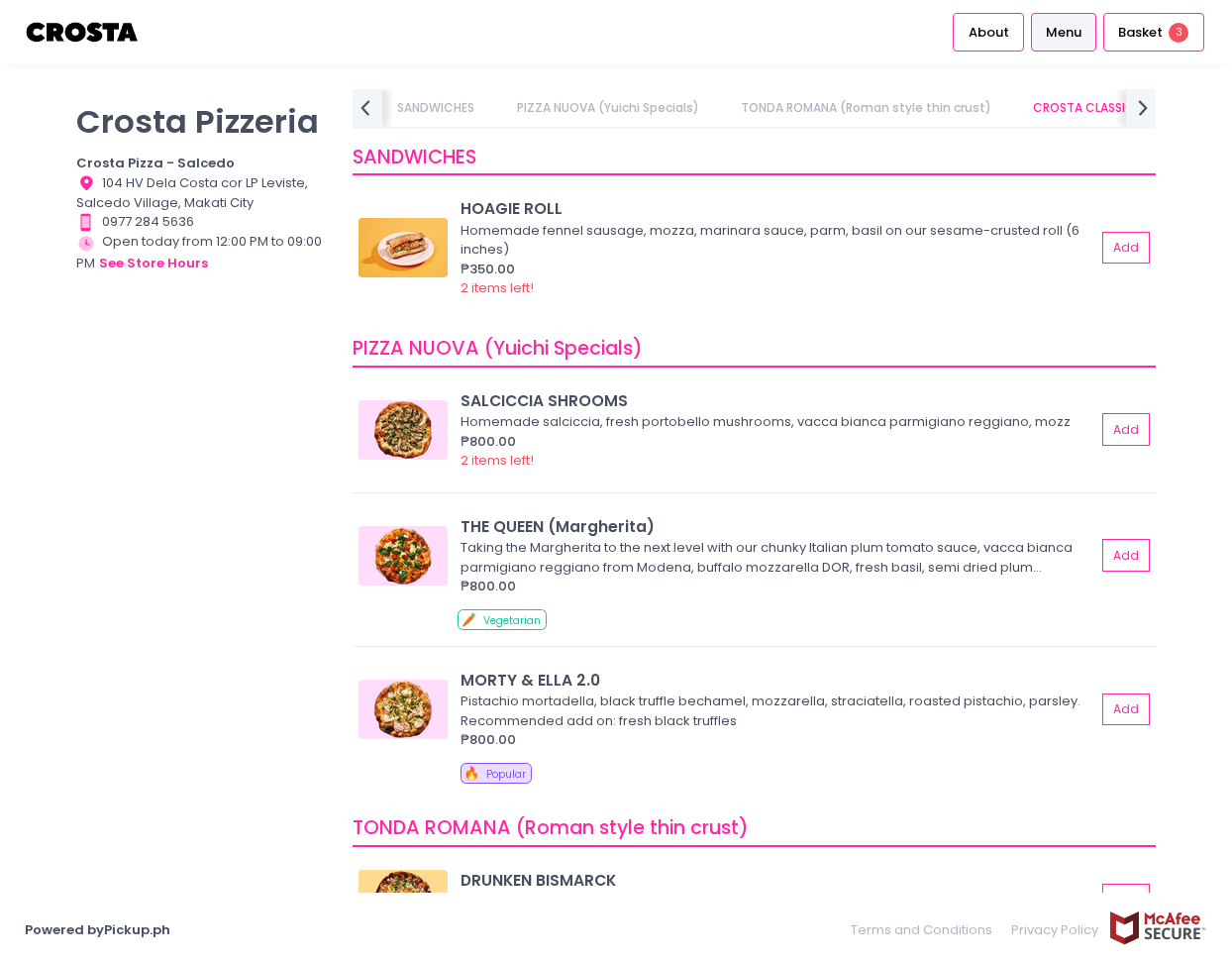 scroll, scrollTop: 568, scrollLeft: 0, axis: vertical 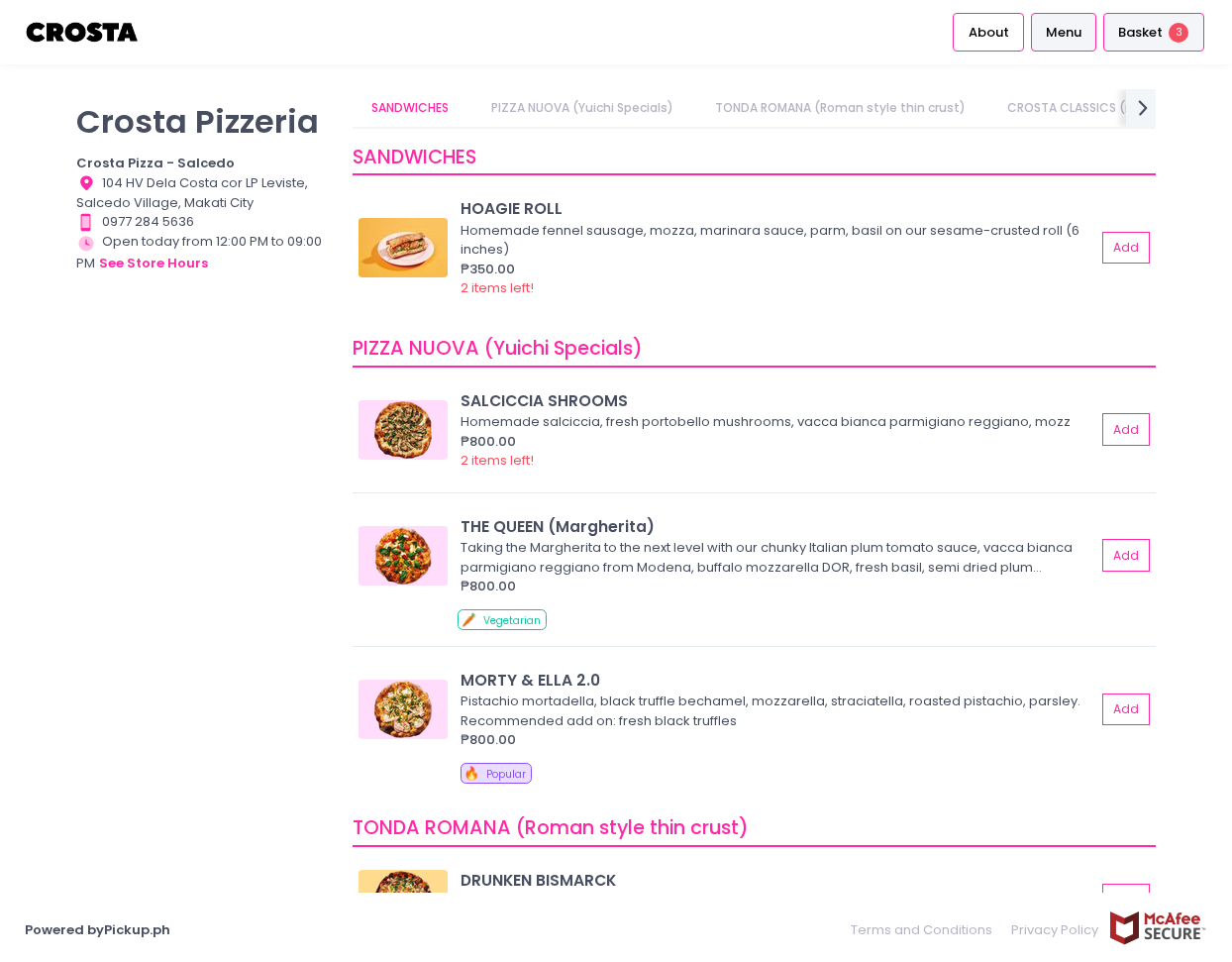 click on "Basket" at bounding box center [1140, 33] 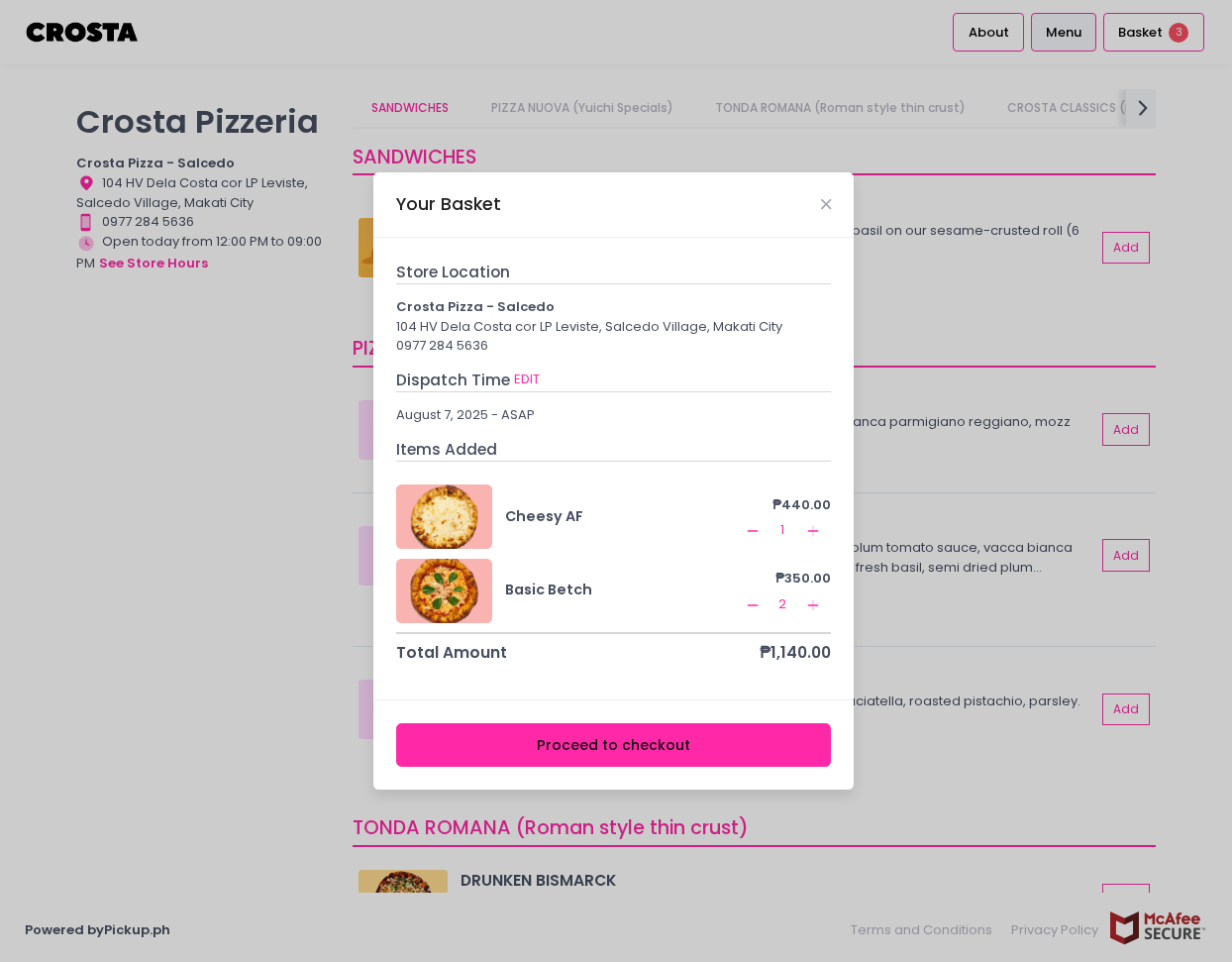 click on "Proceed to checkout" at bounding box center [614, 745] 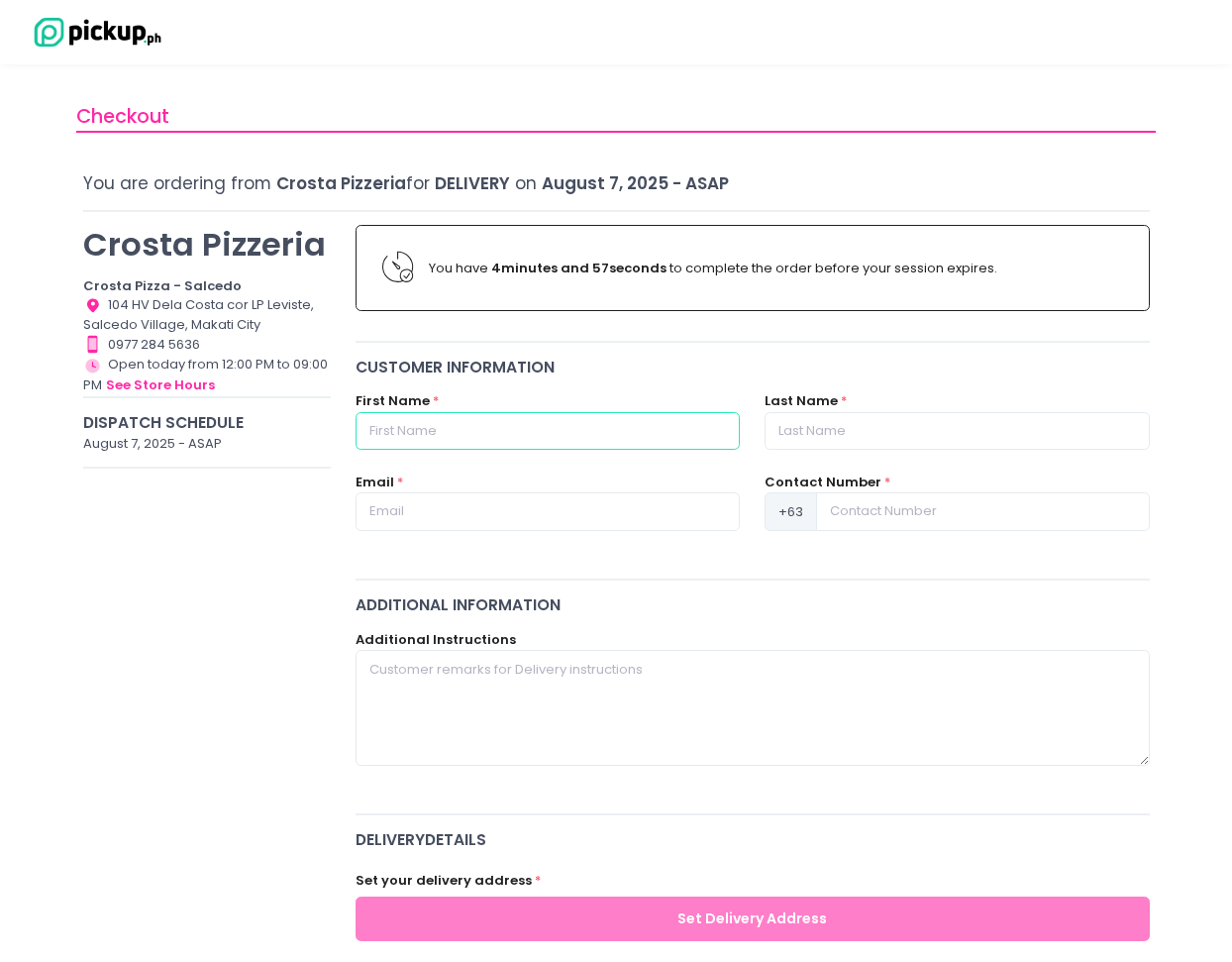 click at bounding box center (548, 431) 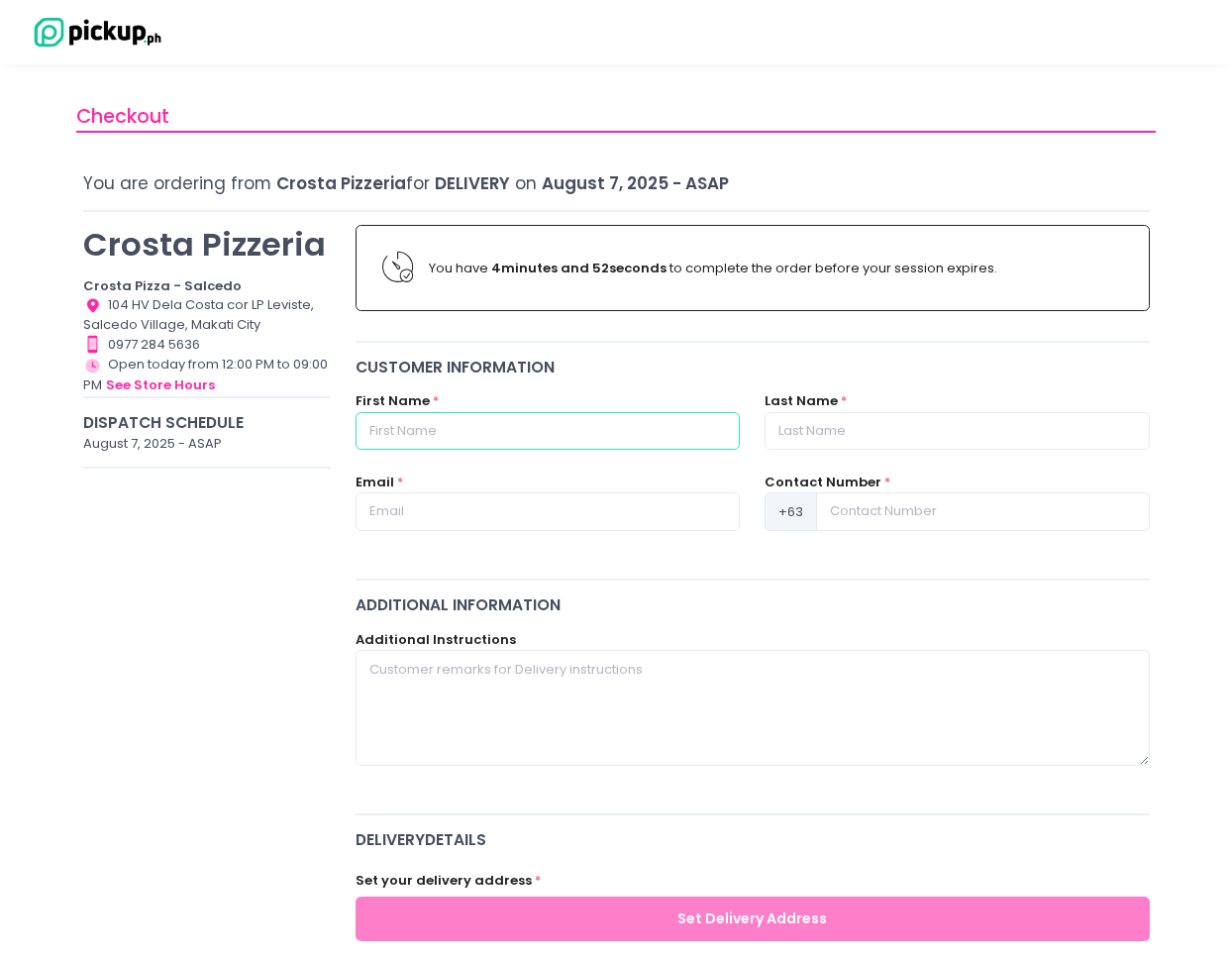 click at bounding box center [548, 431] 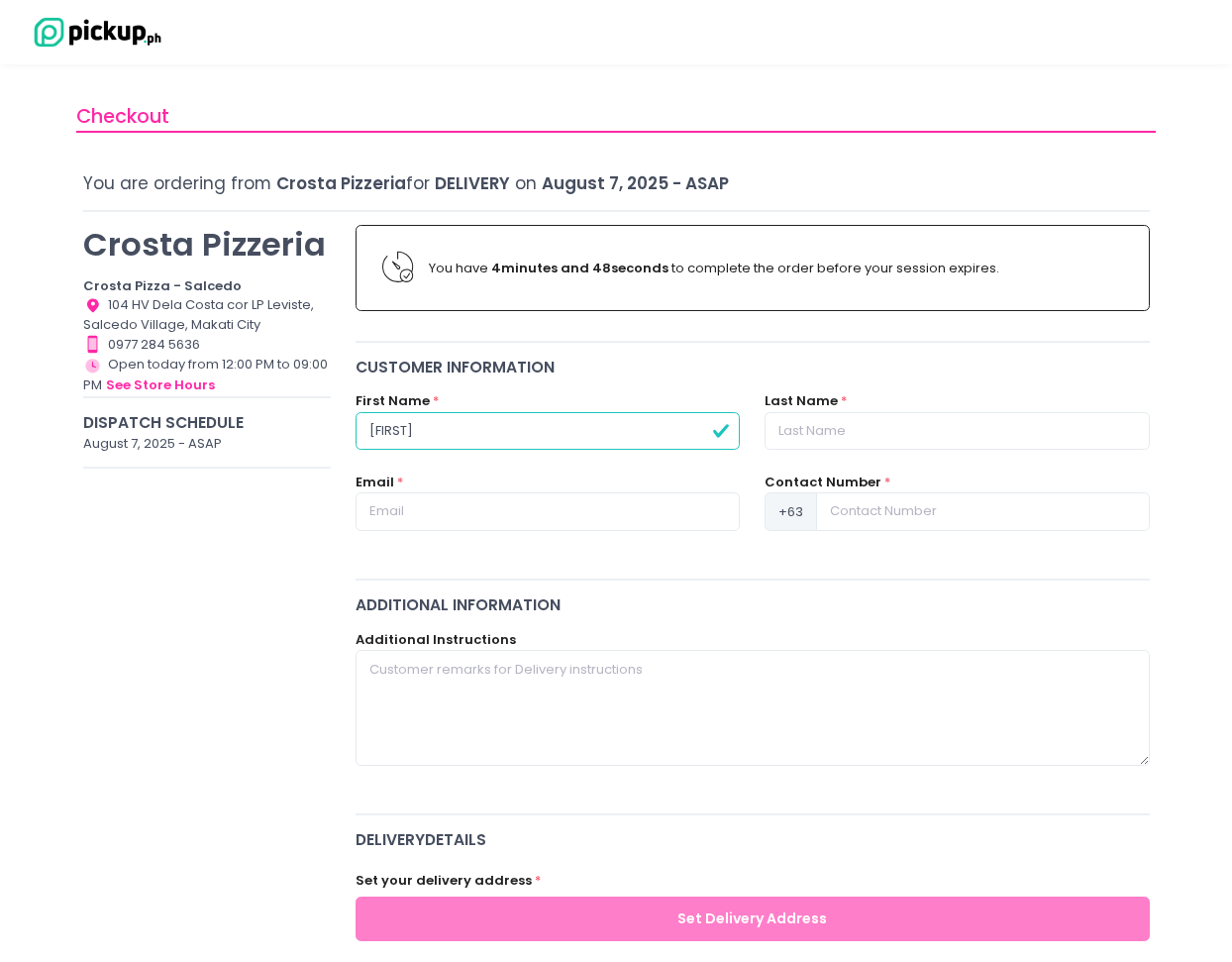 type on "[FIRST]" 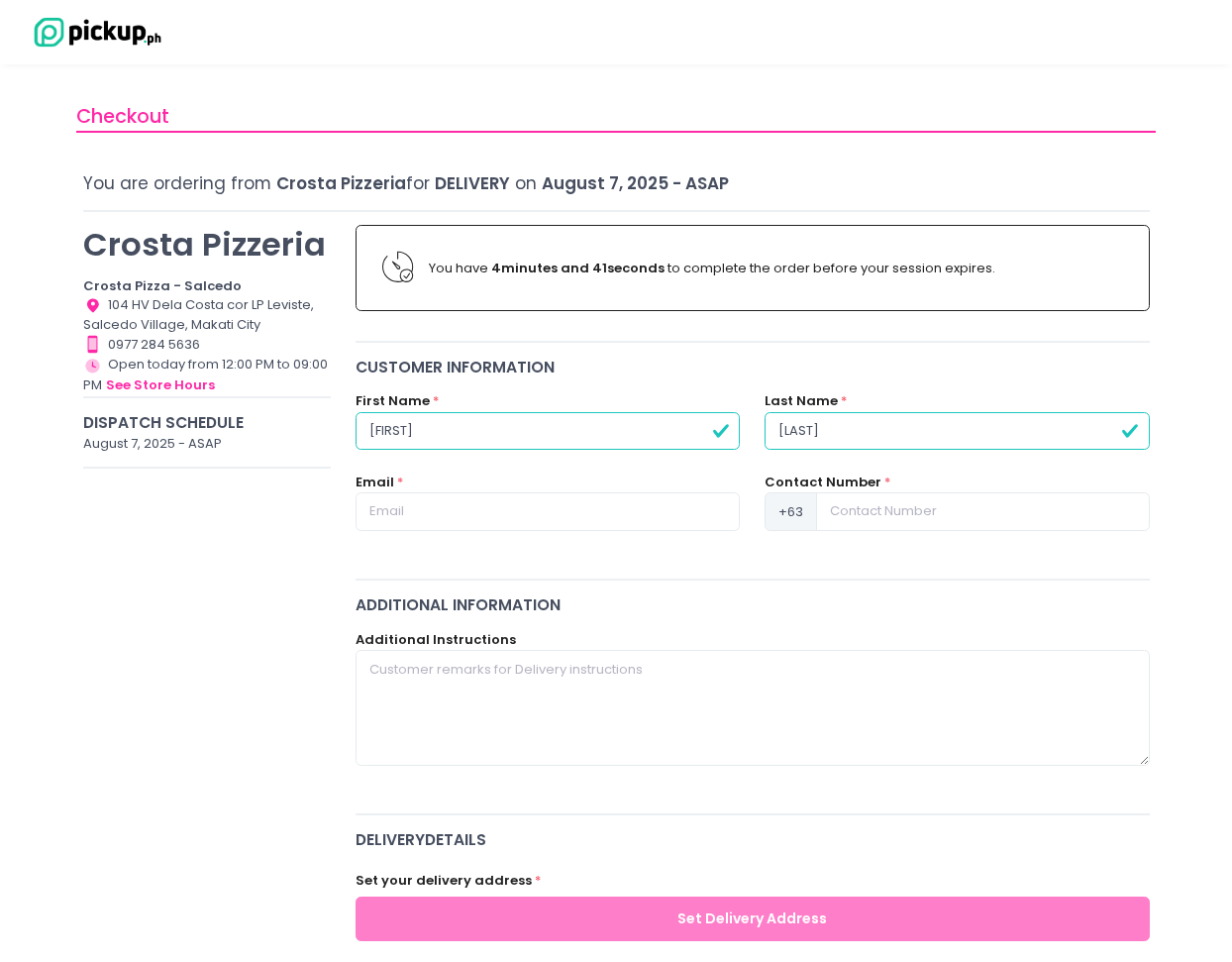type on "[LAST]" 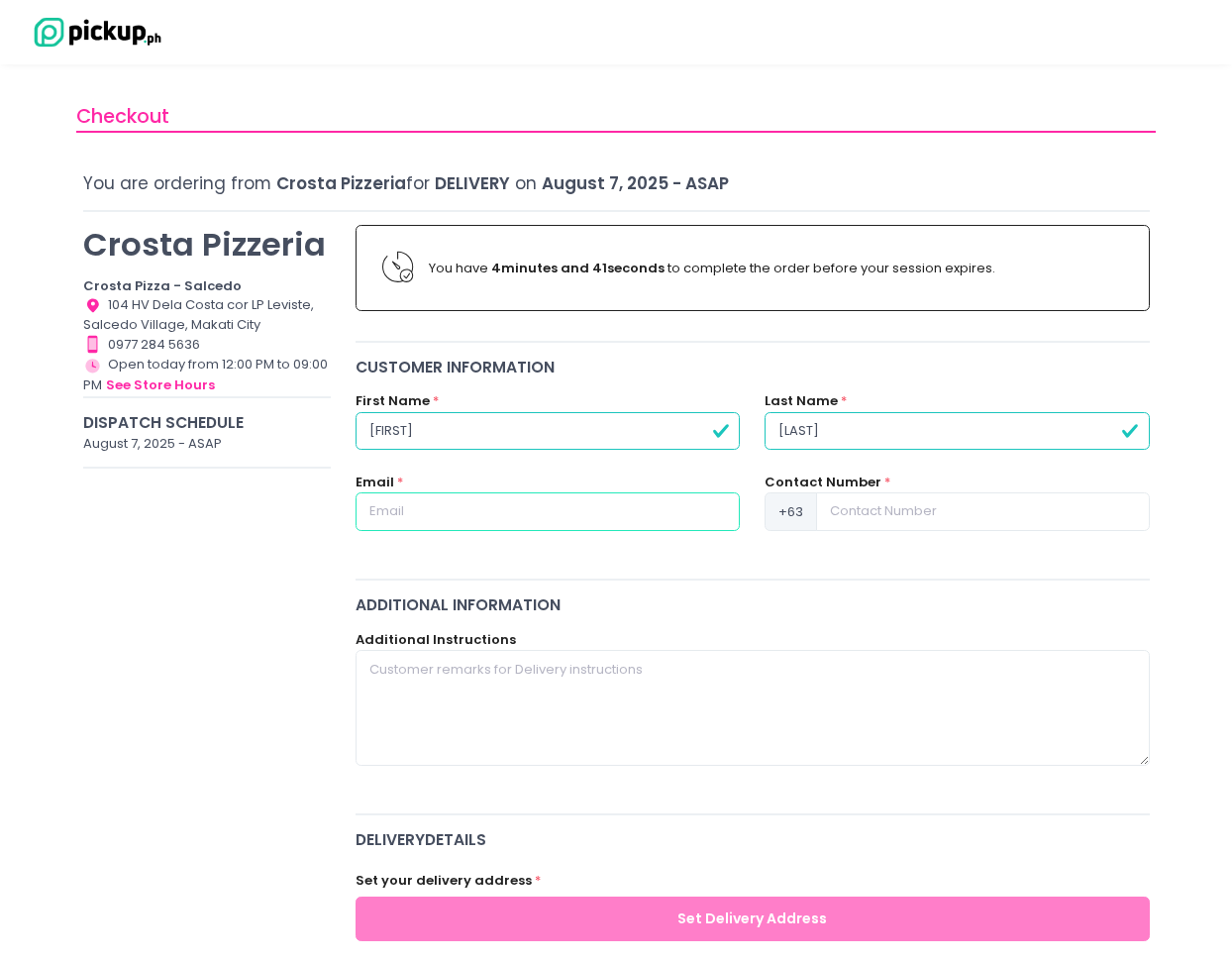 click at bounding box center (548, 511) 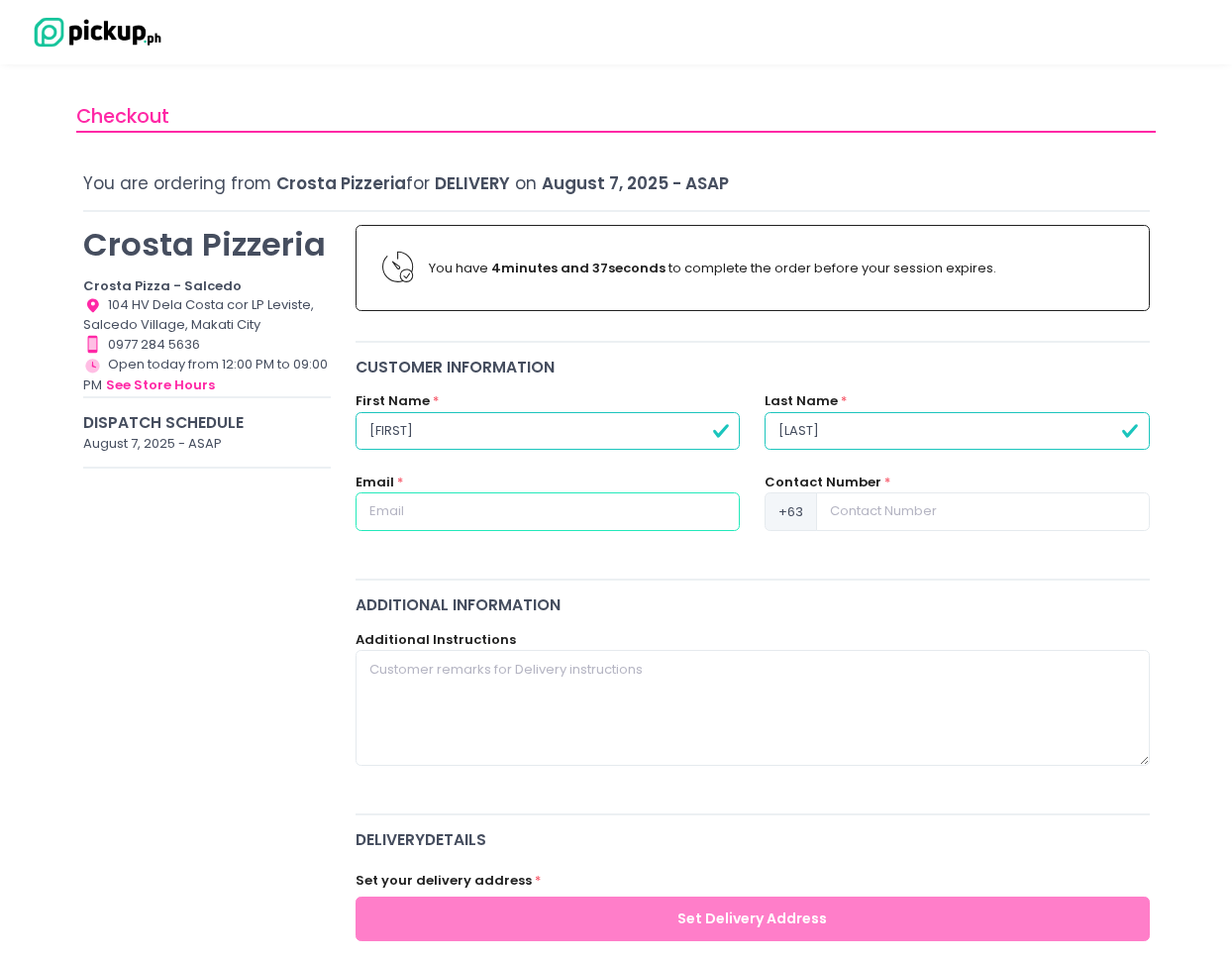 type on "[EMAIL]" 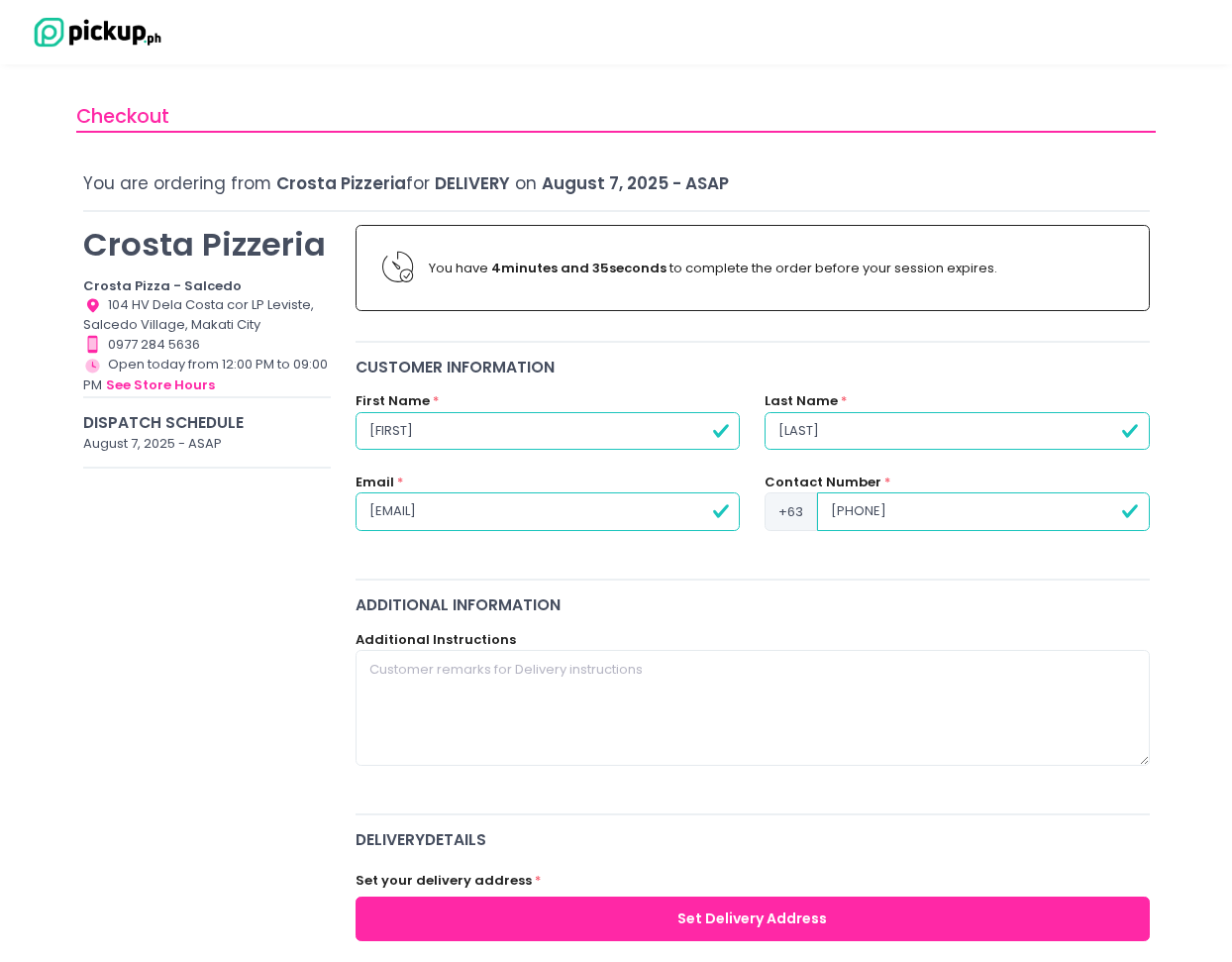 click on "[PHONE]" at bounding box center (982, 511) 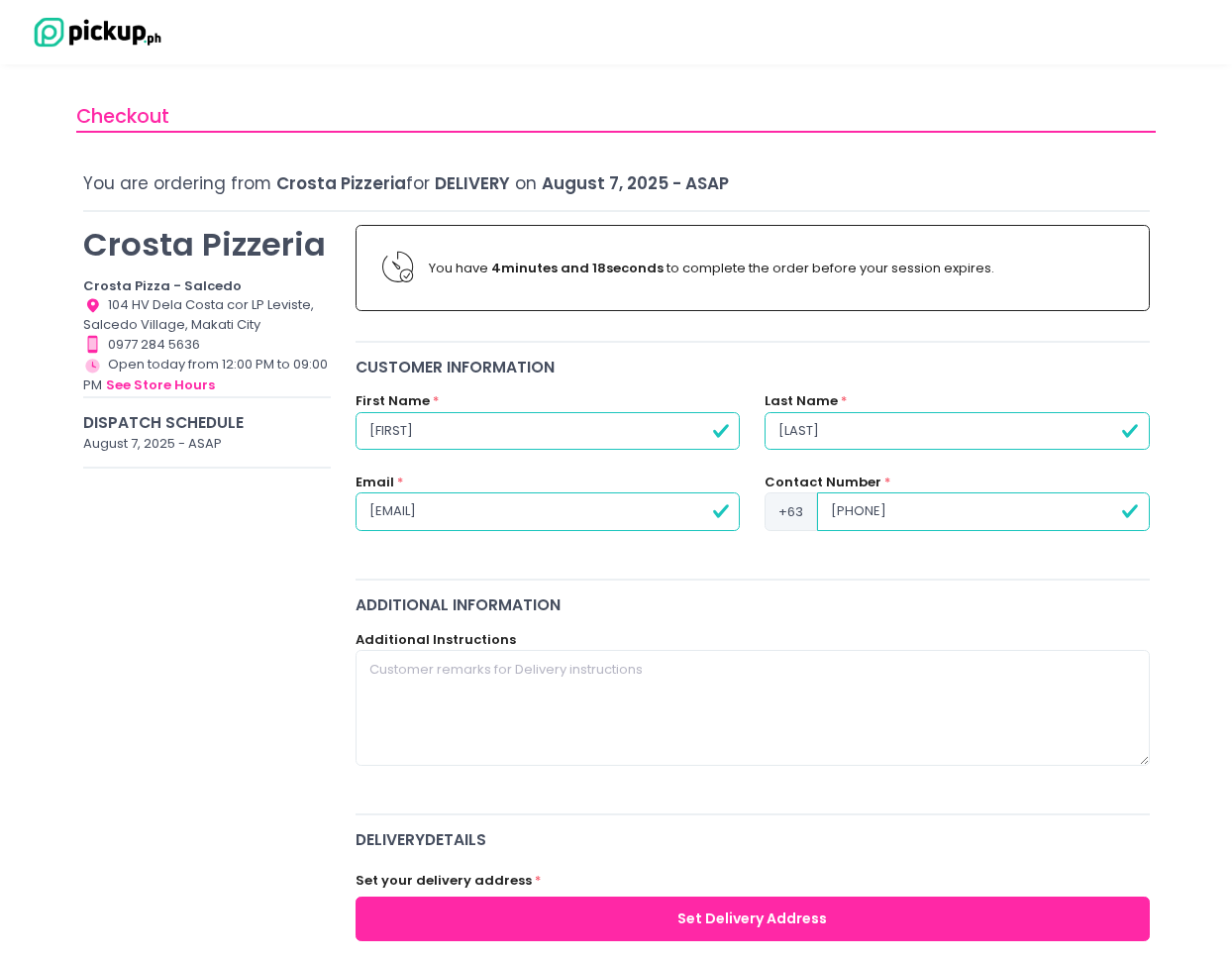 scroll, scrollTop: 2, scrollLeft: 0, axis: vertical 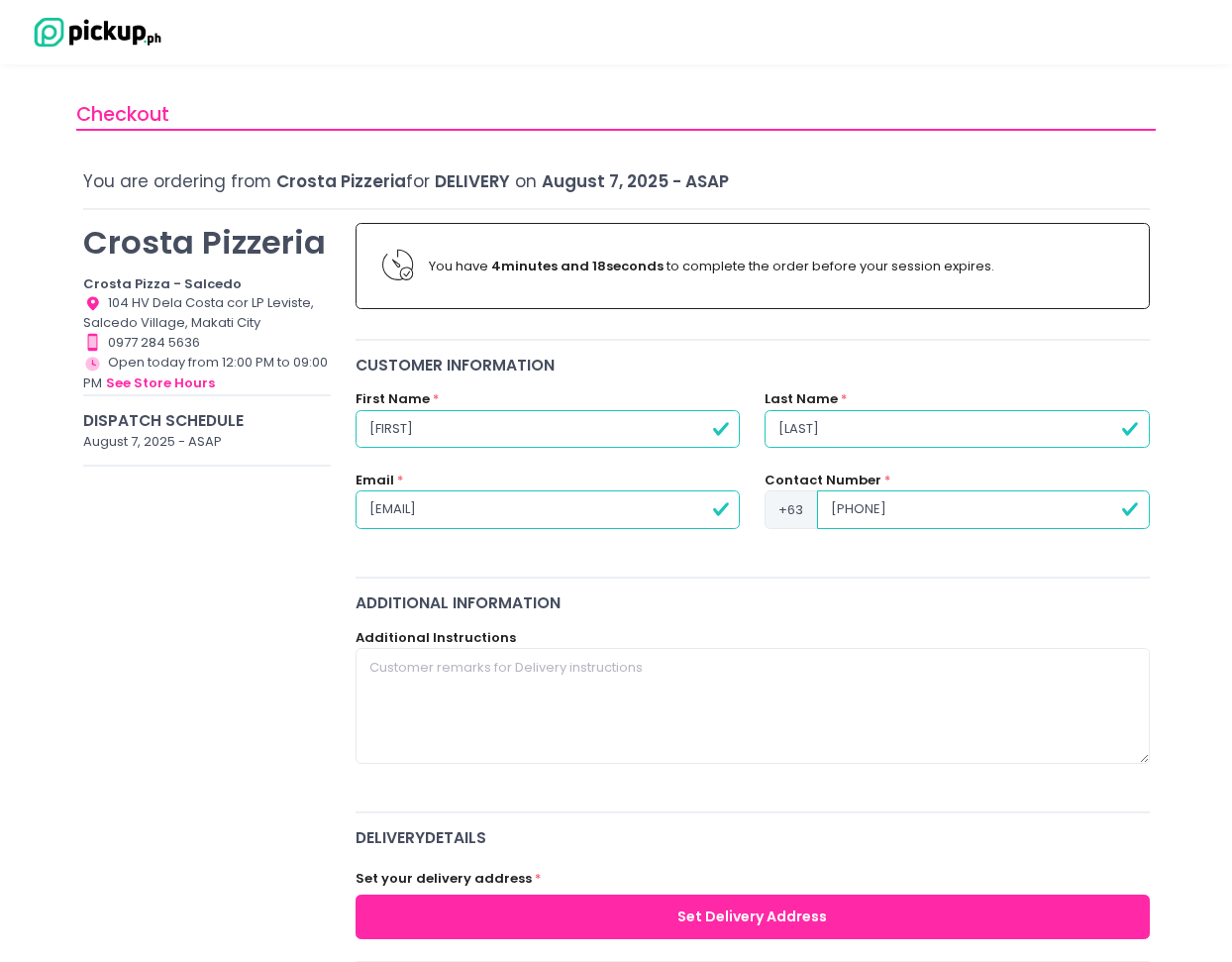 drag, startPoint x: 937, startPoint y: 513, endPoint x: 760, endPoint y: 513, distance: 177 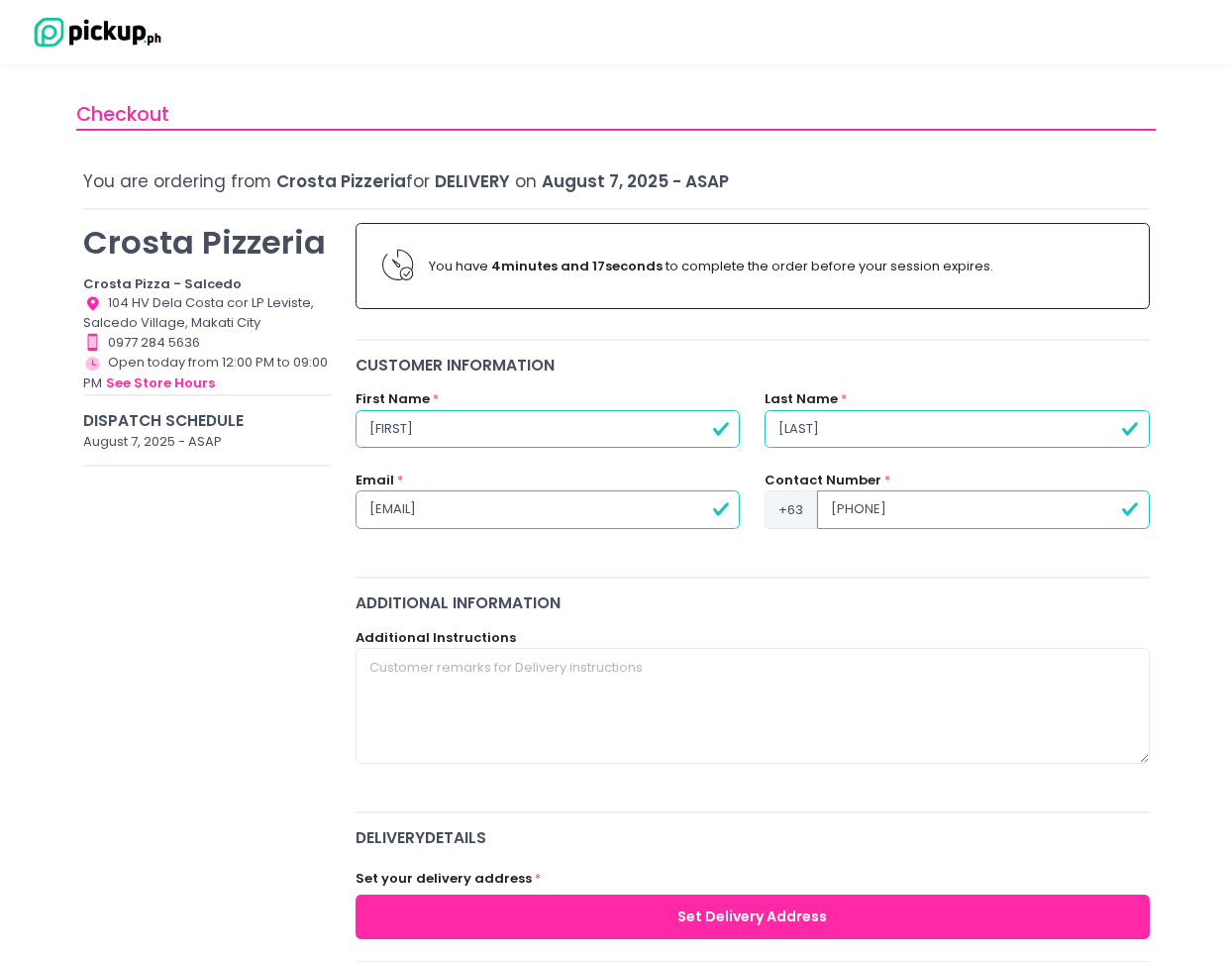 paste on "[PHONE]" 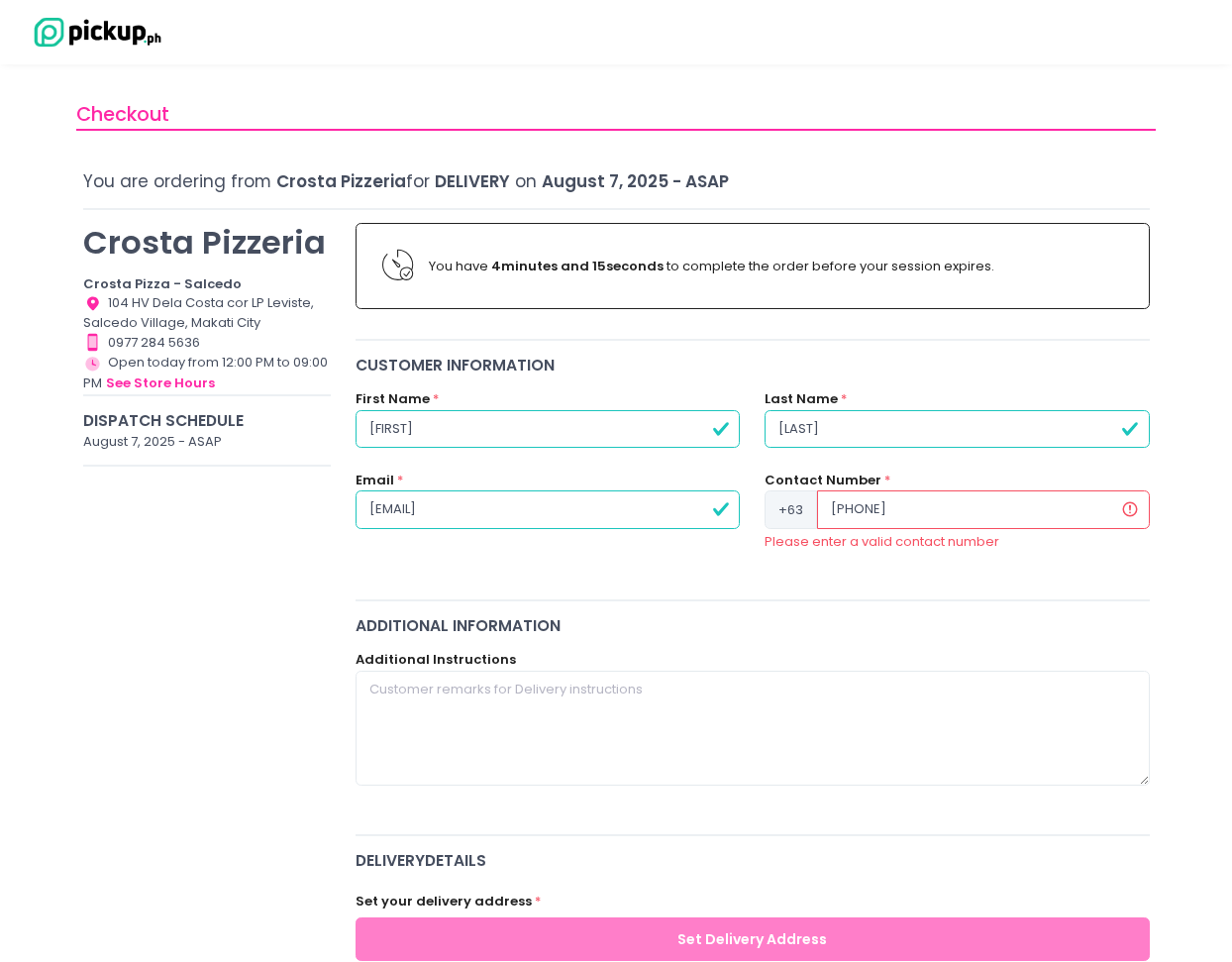 click on "[PHONE]" at bounding box center [982, 509] 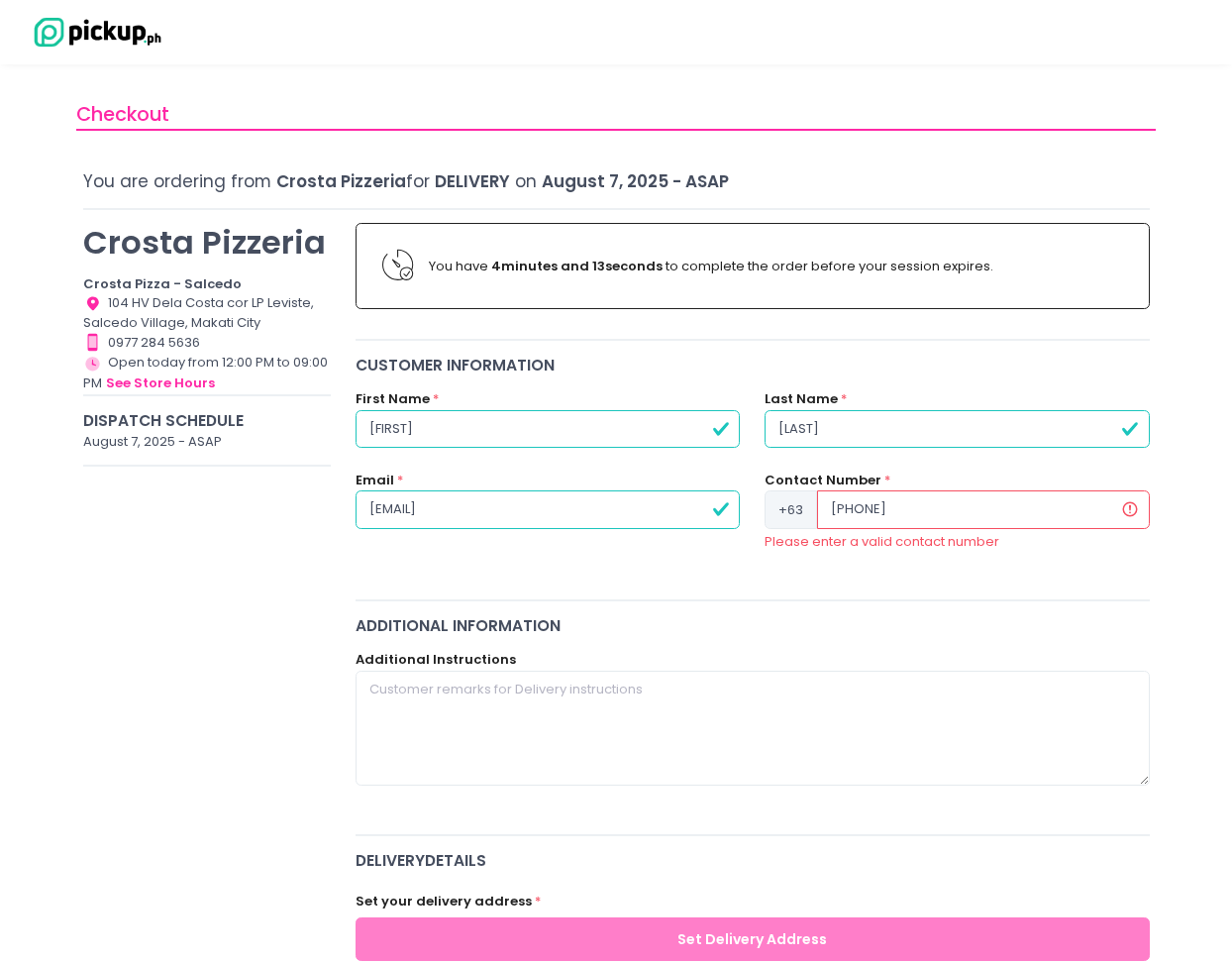 drag, startPoint x: 863, startPoint y: 510, endPoint x: 913, endPoint y: 617, distance: 118.10588 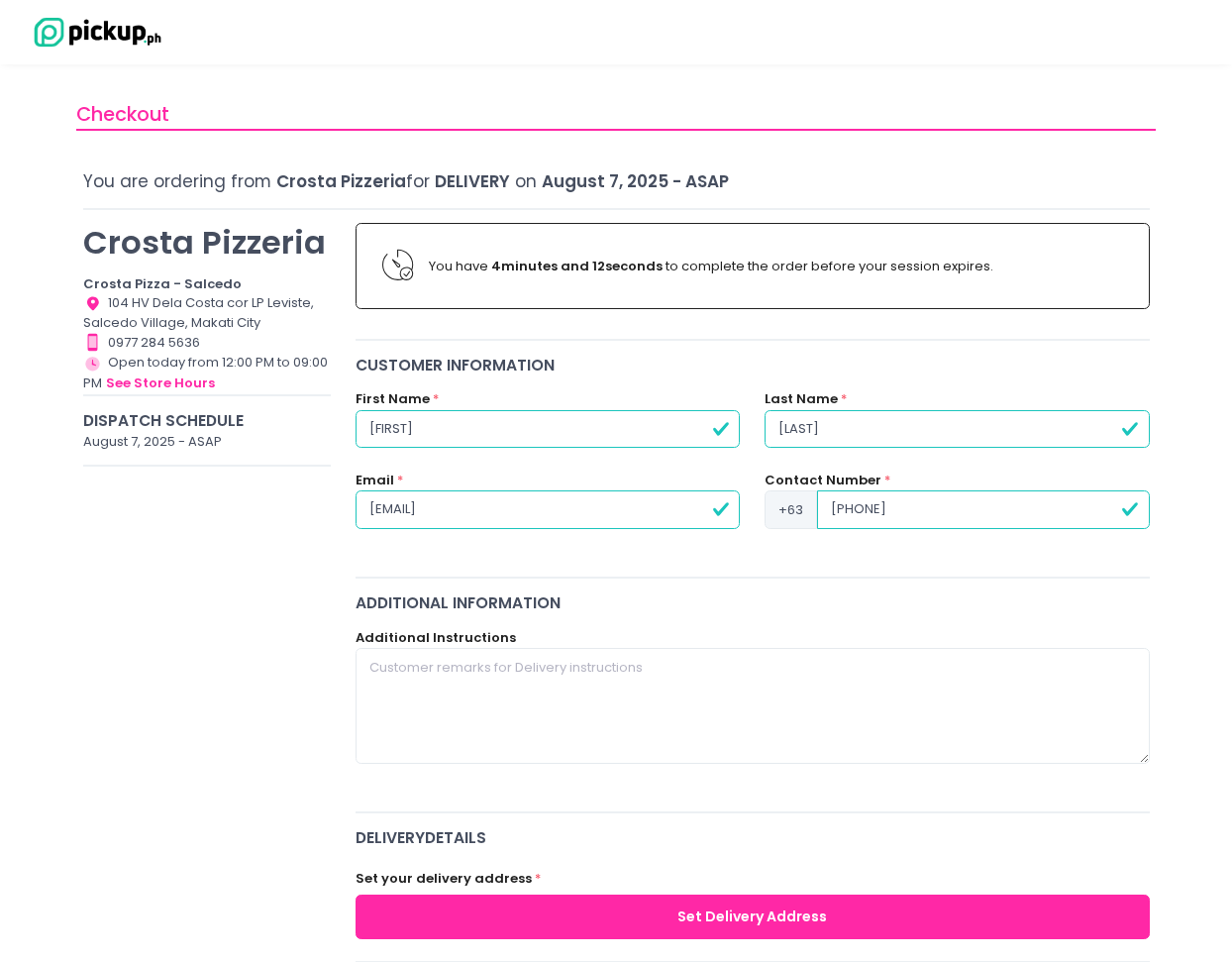 type on "[PHONE]" 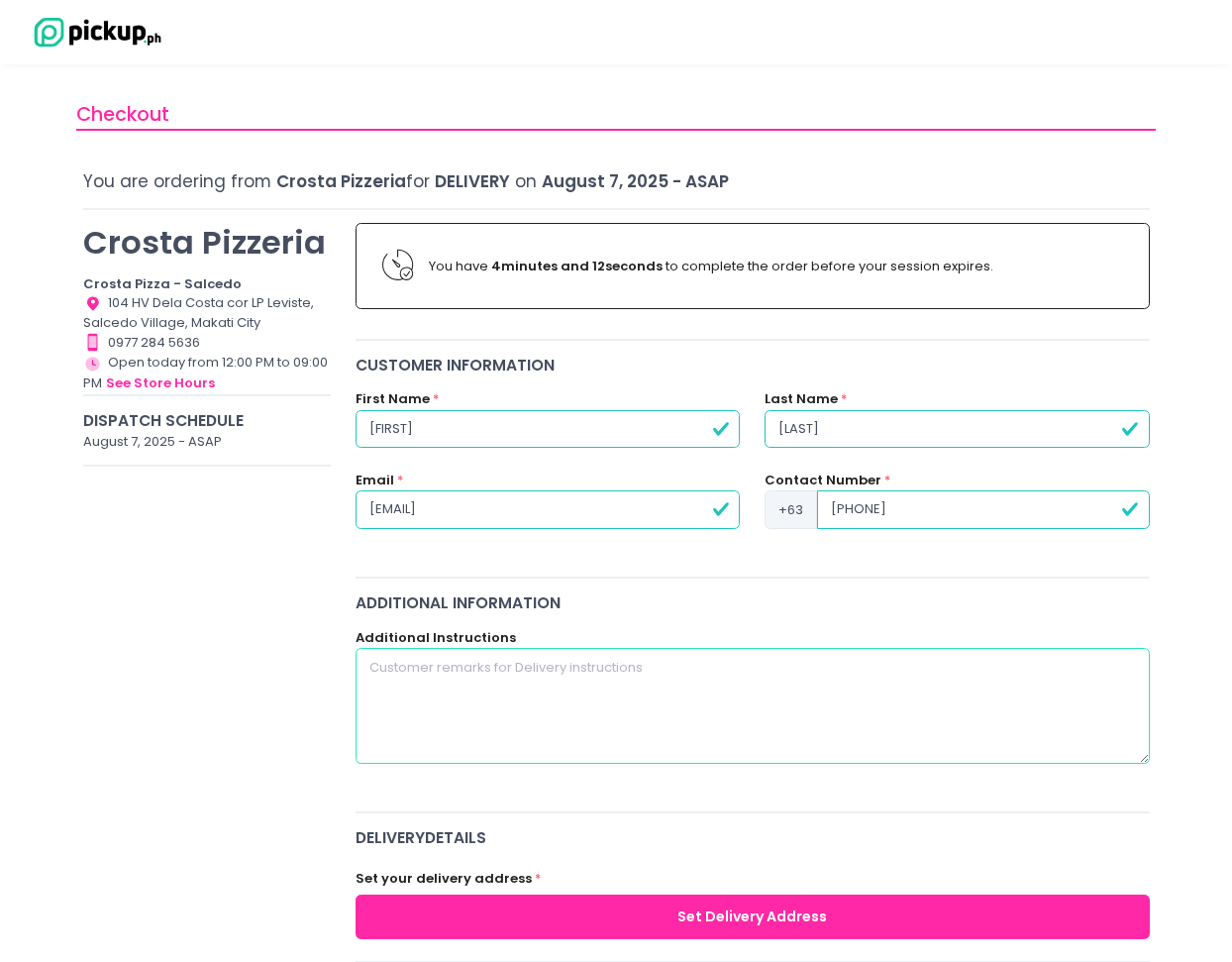 click at bounding box center [753, 705] 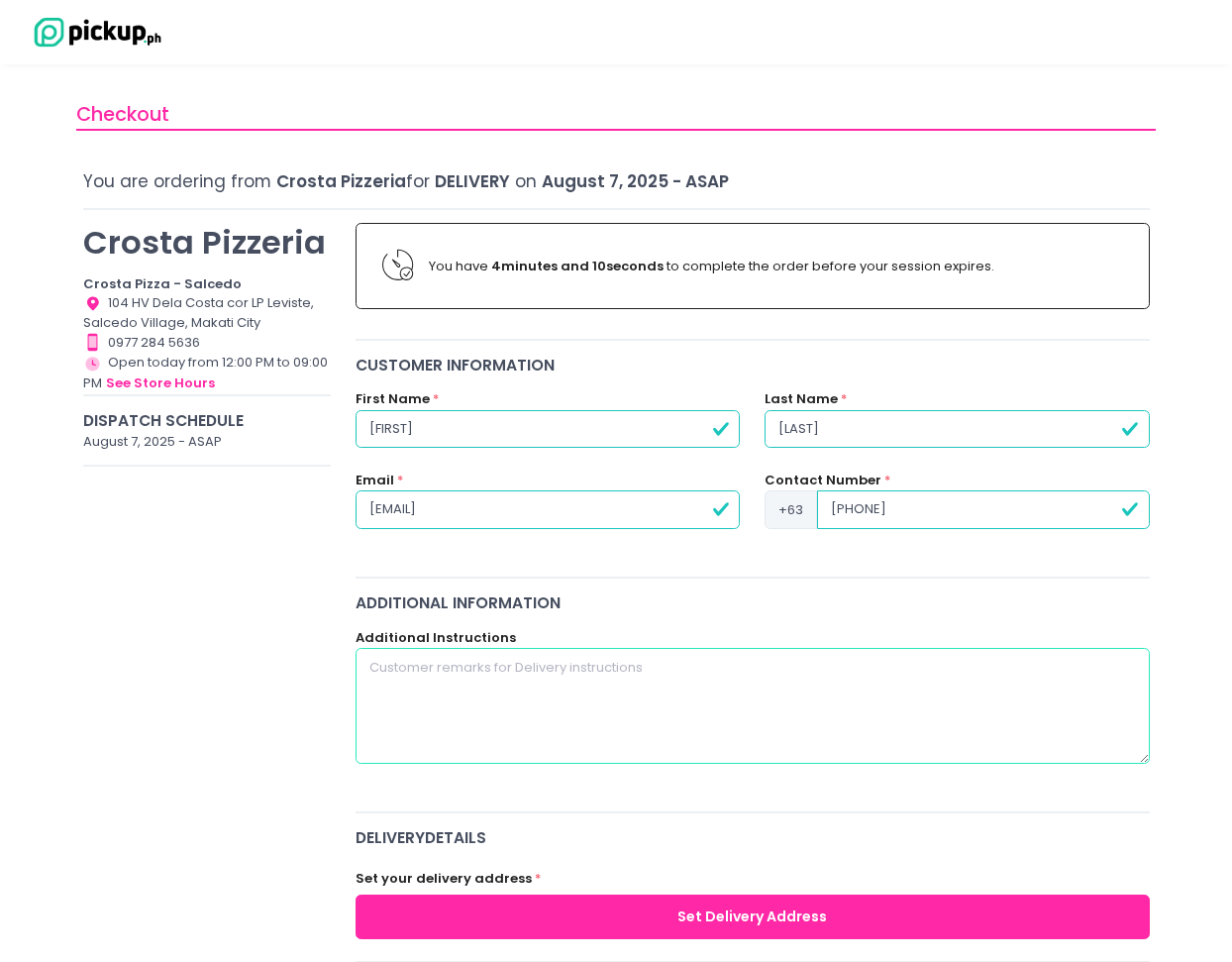 click at bounding box center (753, 705) 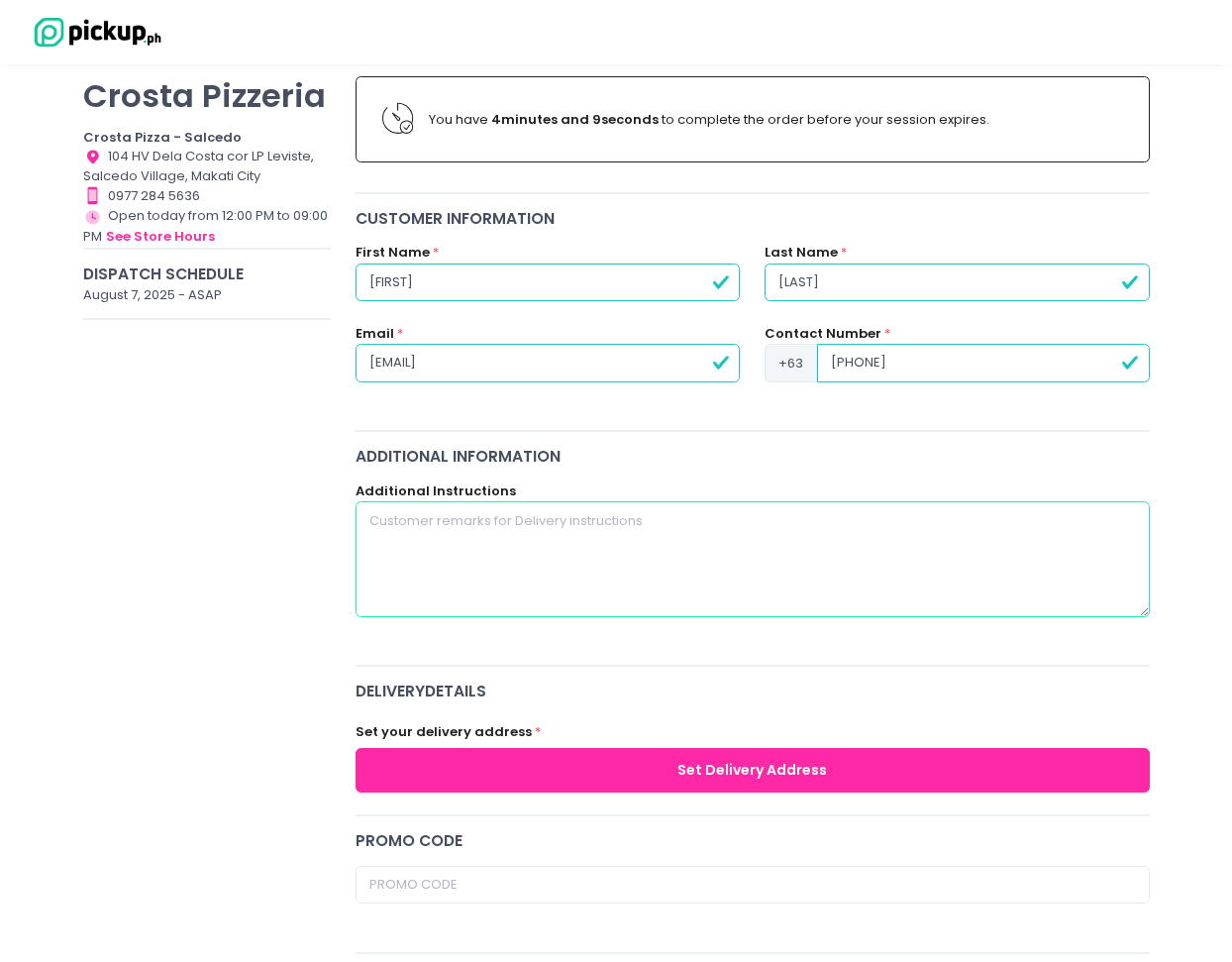 scroll, scrollTop: 153, scrollLeft: 0, axis: vertical 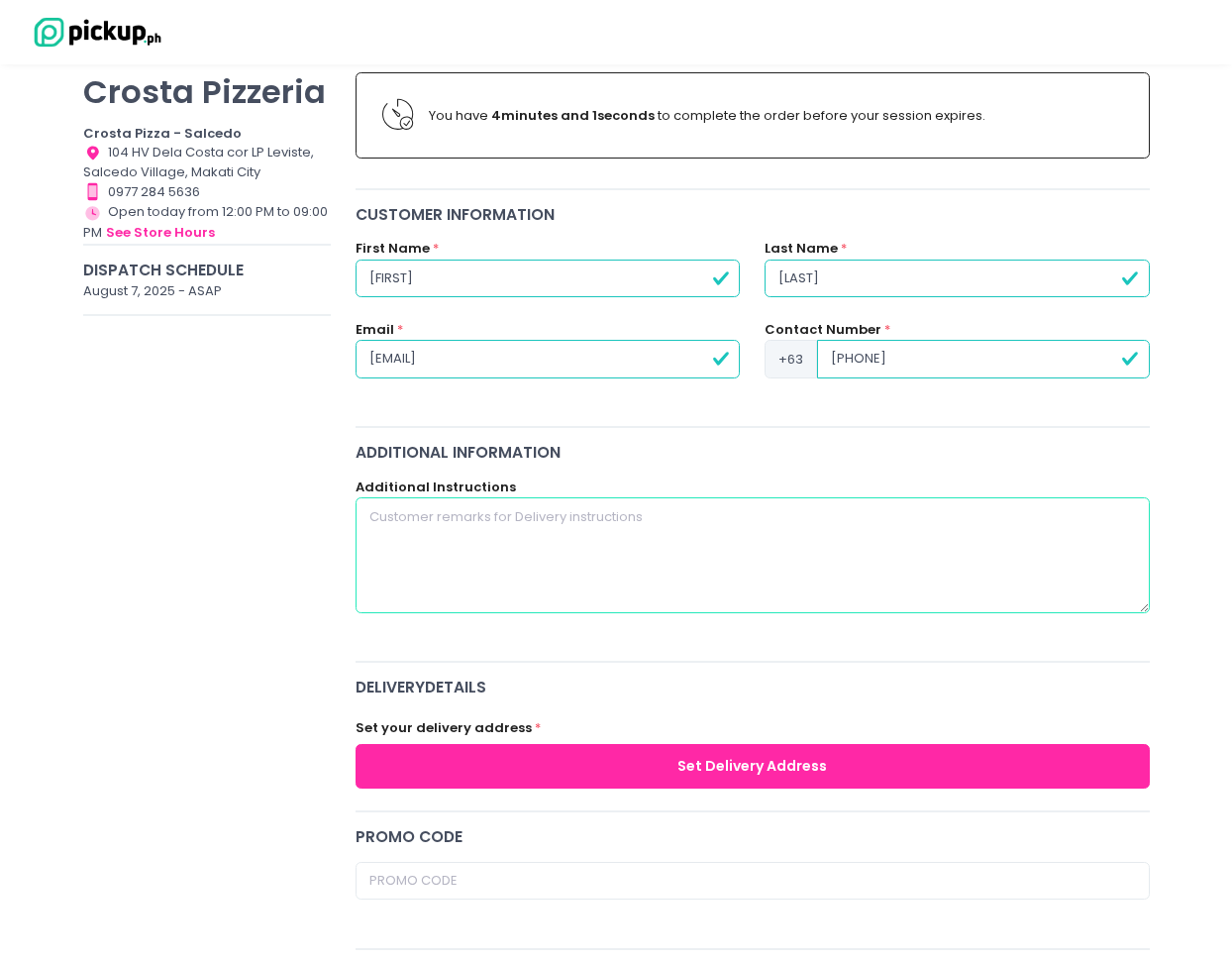 click at bounding box center [753, 555] 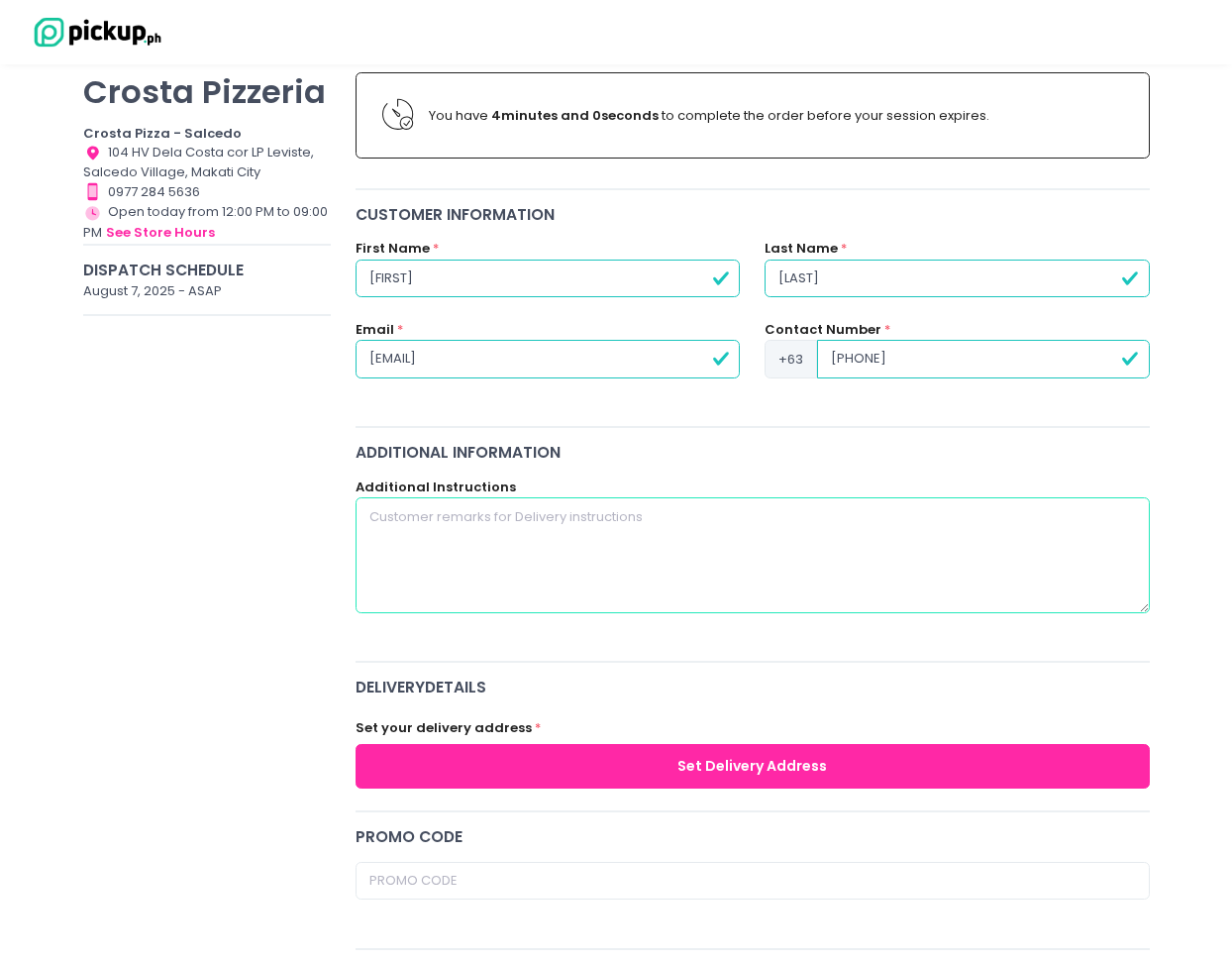 click at bounding box center (753, 555) 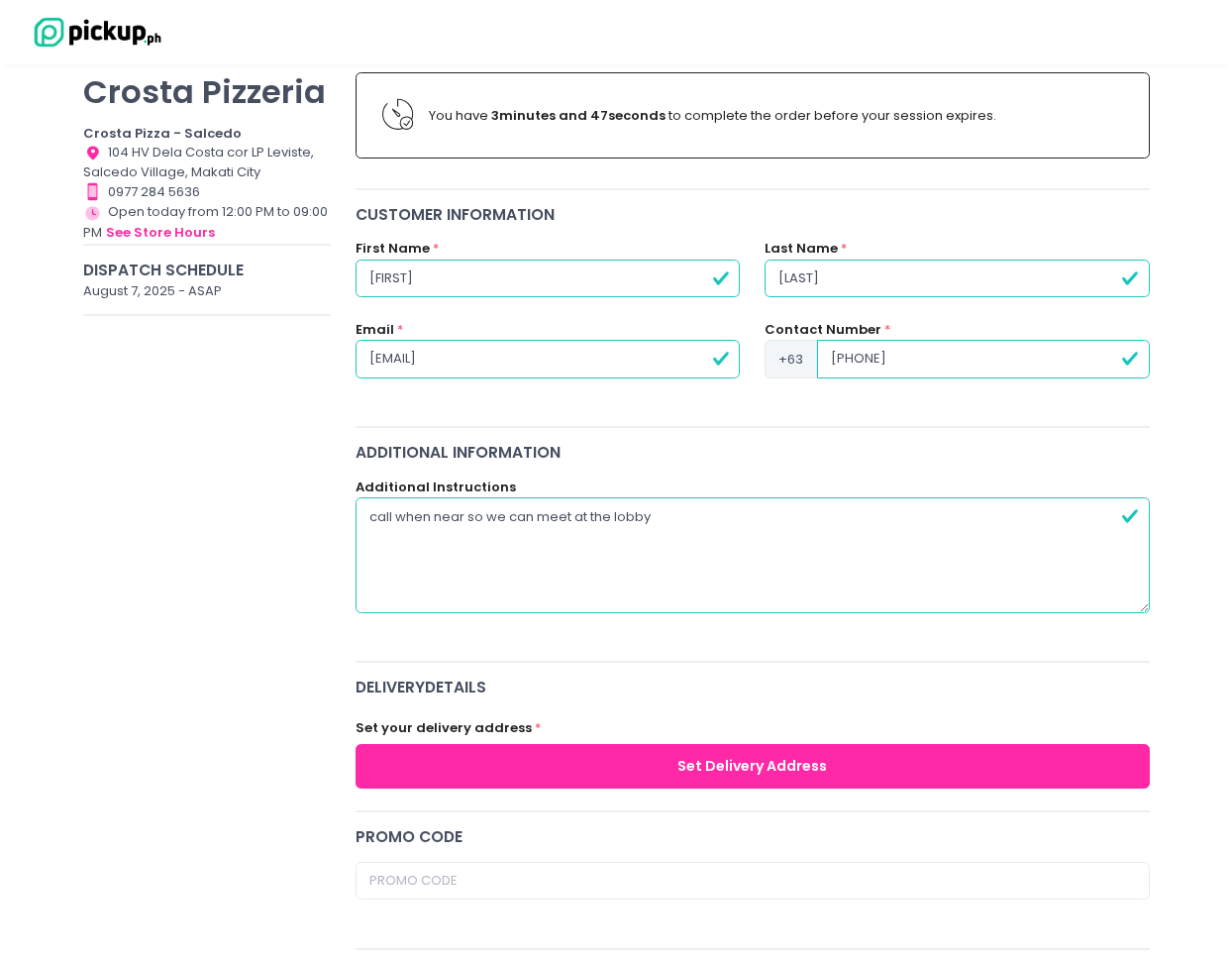 type on "call when near so we can meet at the lobby" 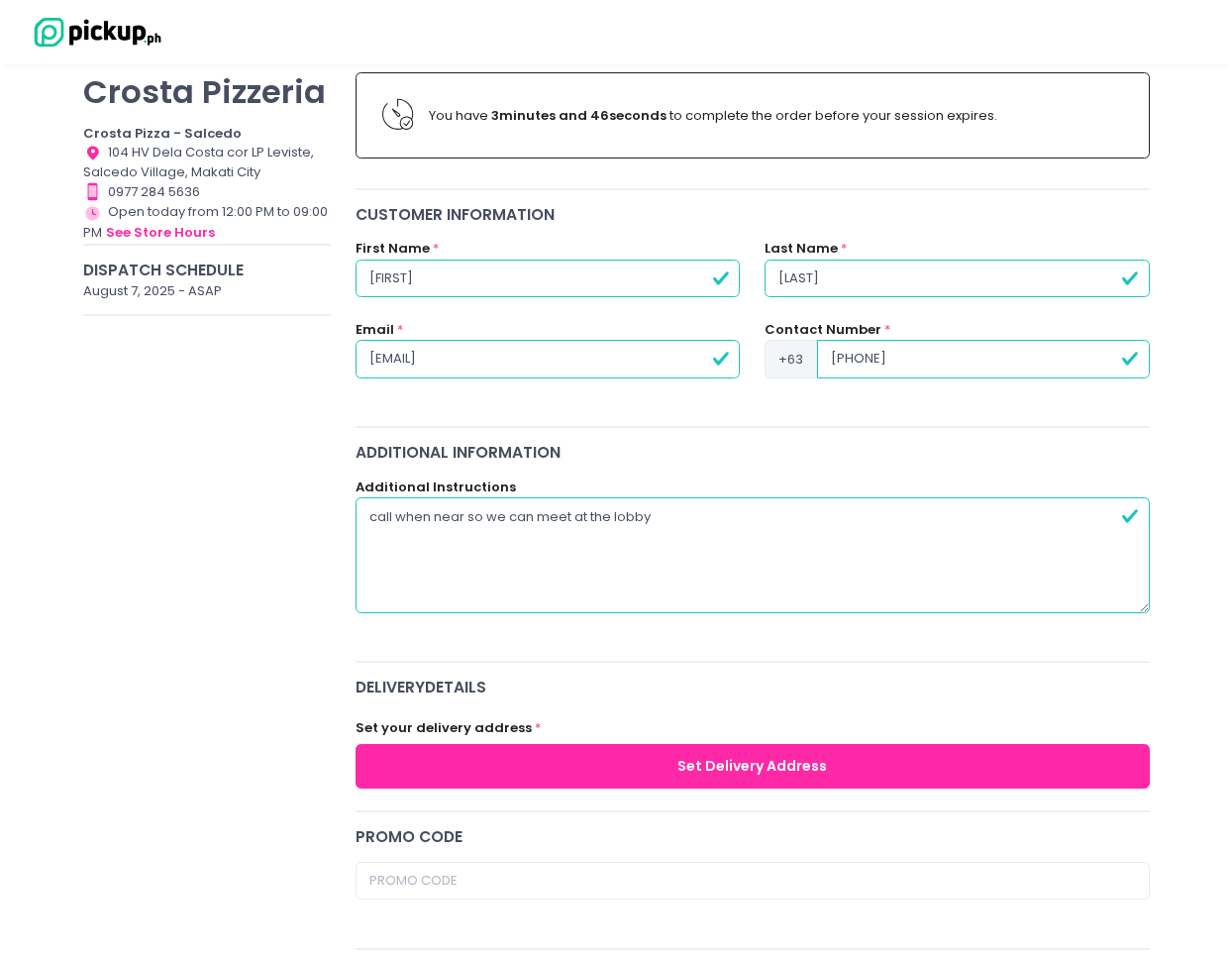 click on "Set Delivery Address" at bounding box center (753, 766) 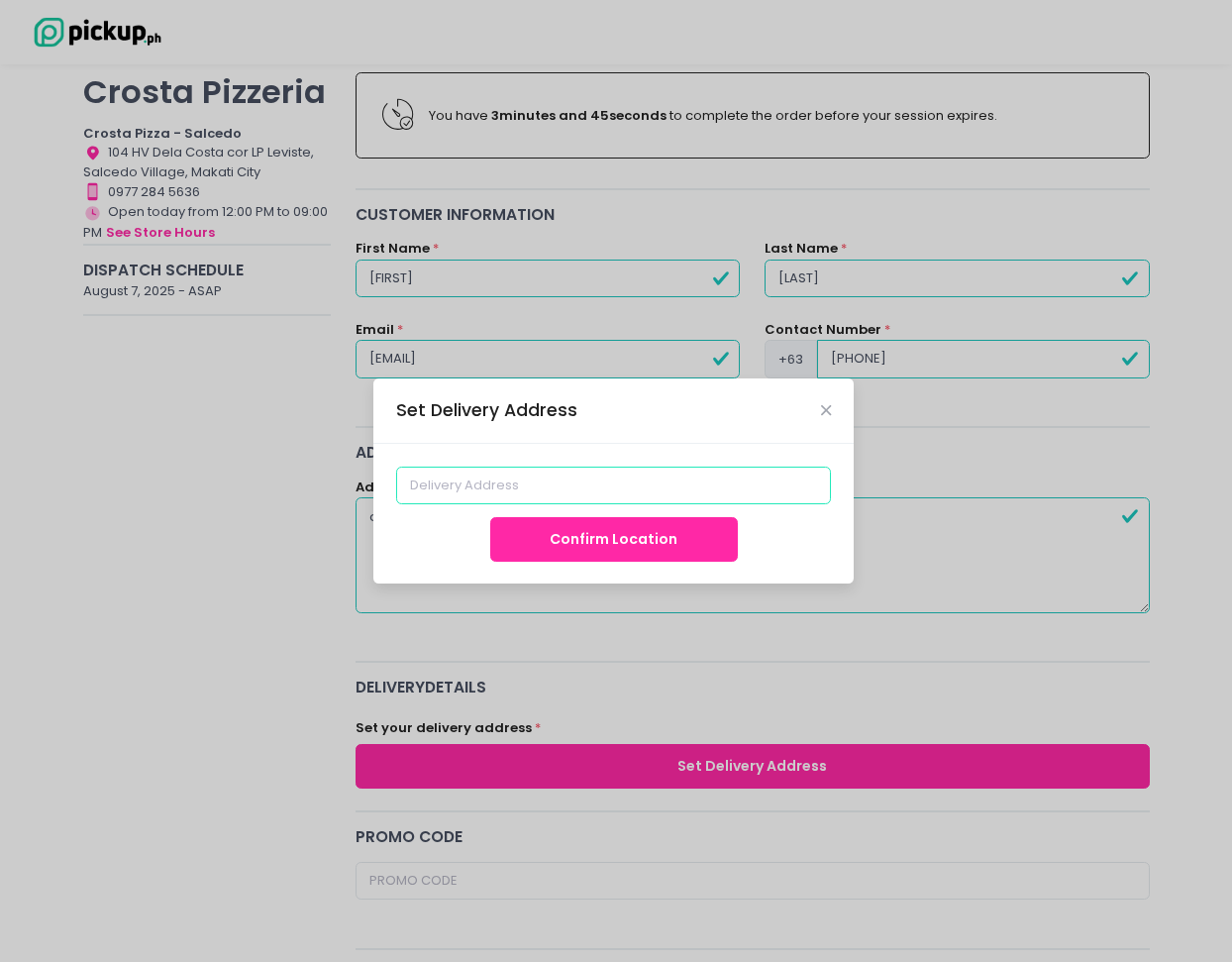click at bounding box center [614, 485] 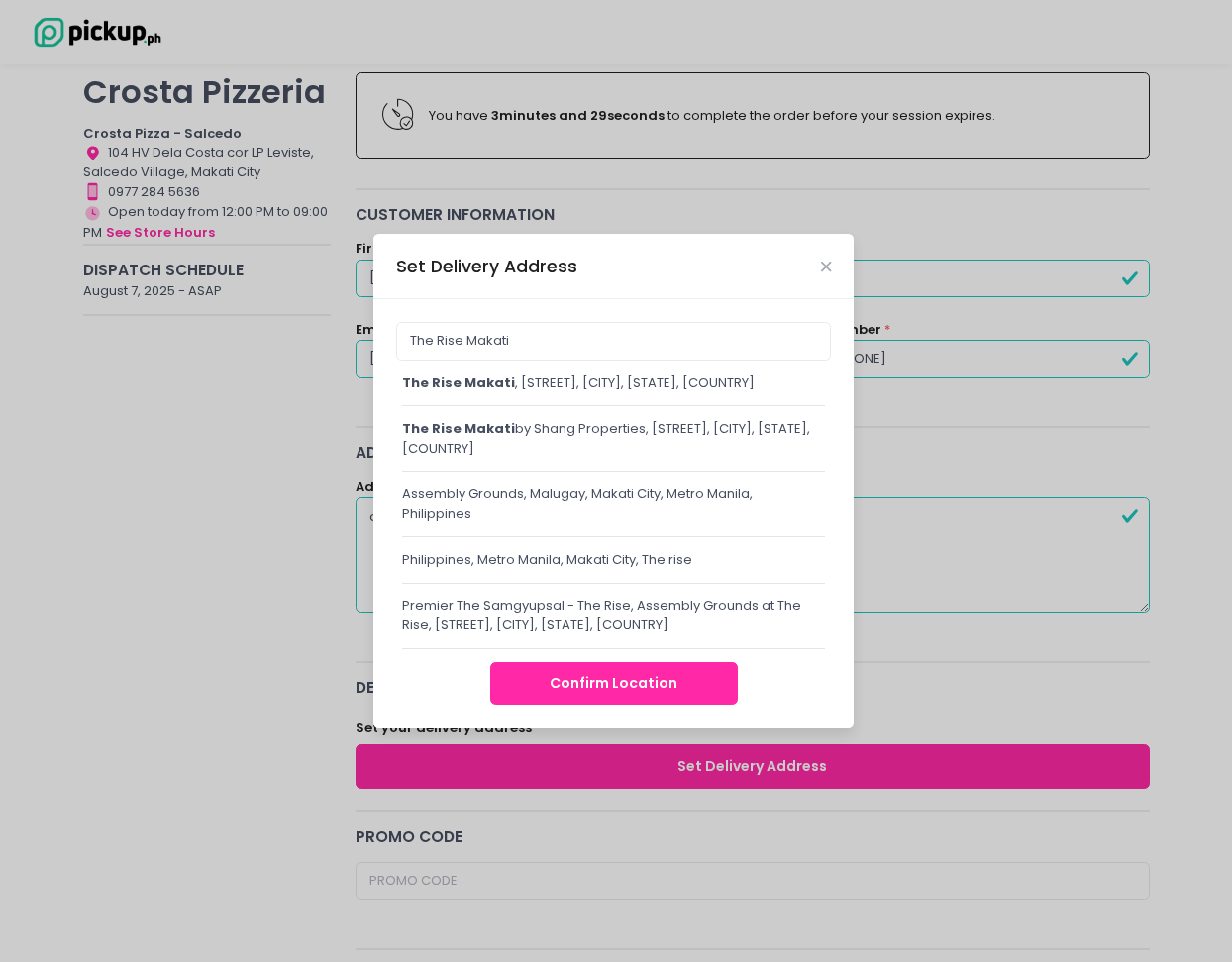 click on "The Rise Makati , [STREET], [CITY], [STATE], [COUNTRY]" at bounding box center (613, 383) 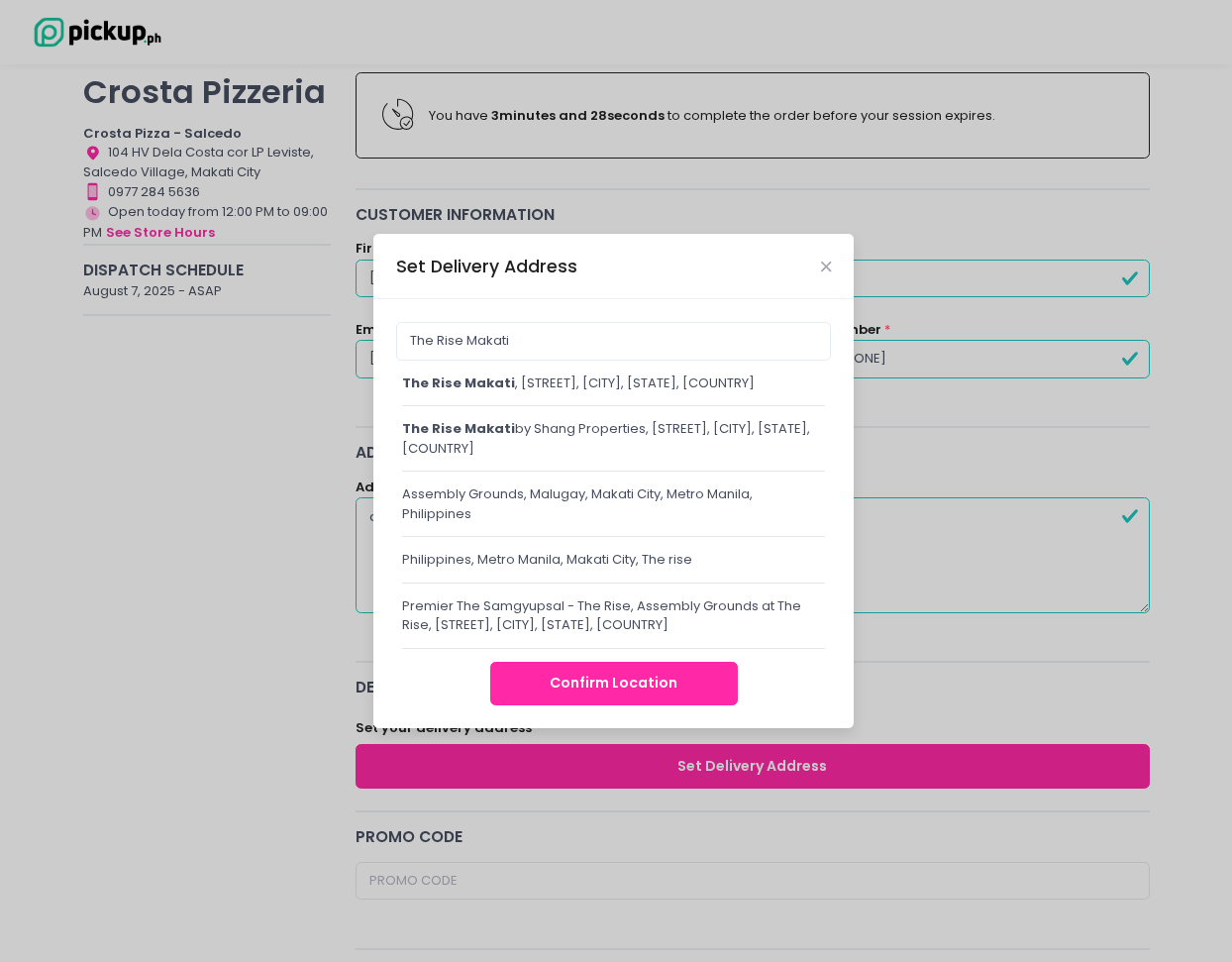 type on "The Rise Makati, Malugay, Street, Makati City, Metro Manila, Philippines" 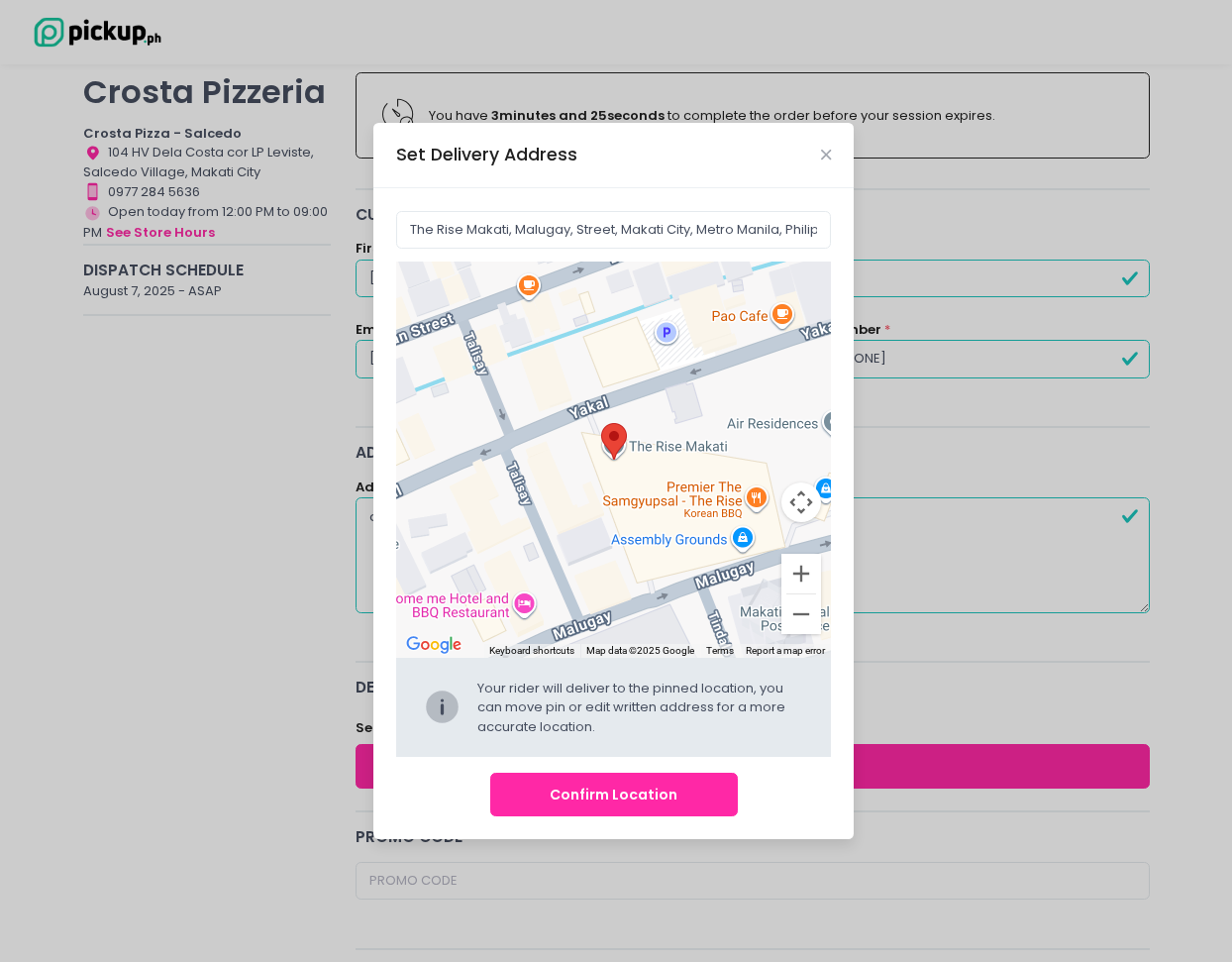 drag, startPoint x: 671, startPoint y: 797, endPoint x: 743, endPoint y: 819, distance: 75.28612 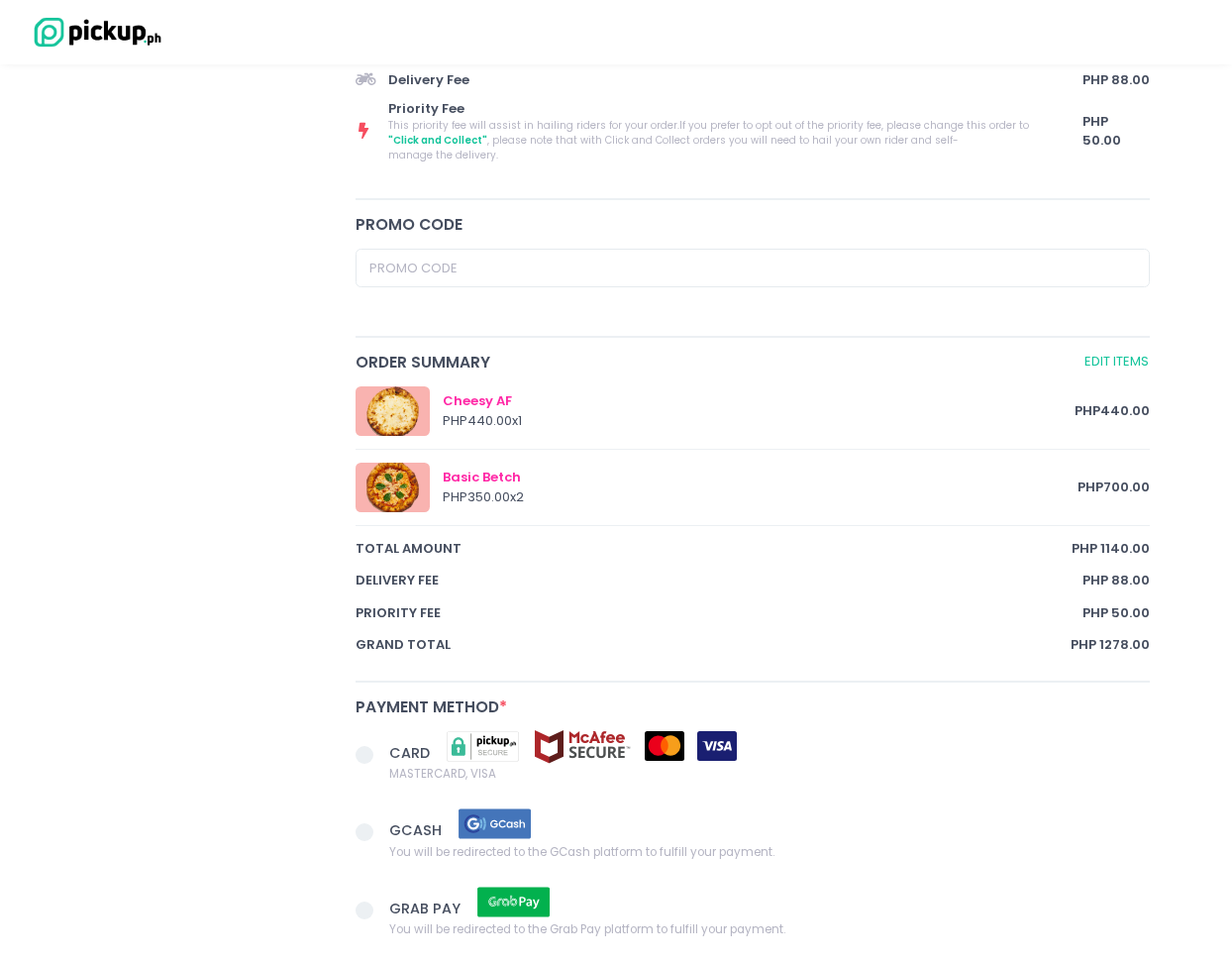 scroll, scrollTop: 1091, scrollLeft: 0, axis: vertical 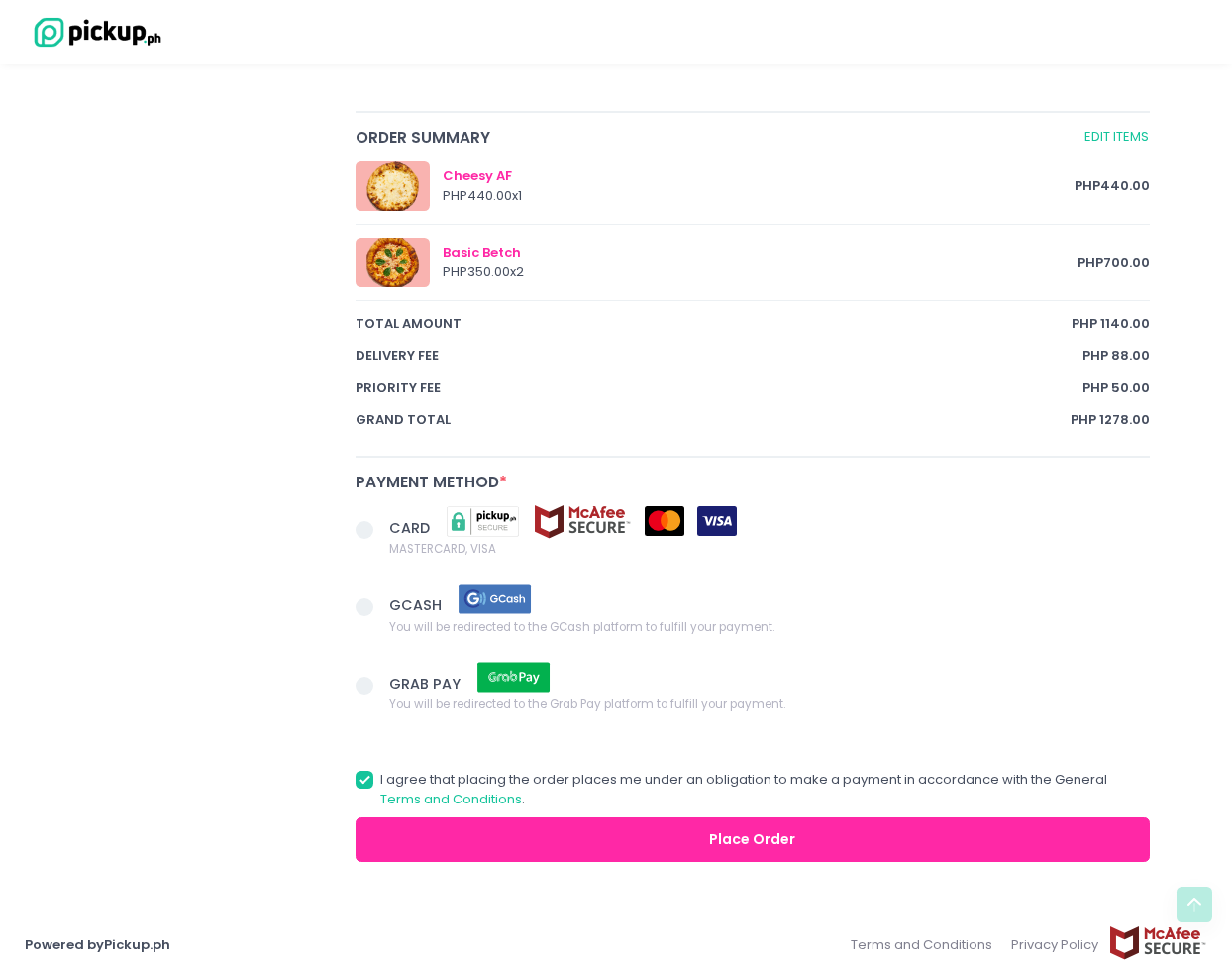click at bounding box center (364, 607) 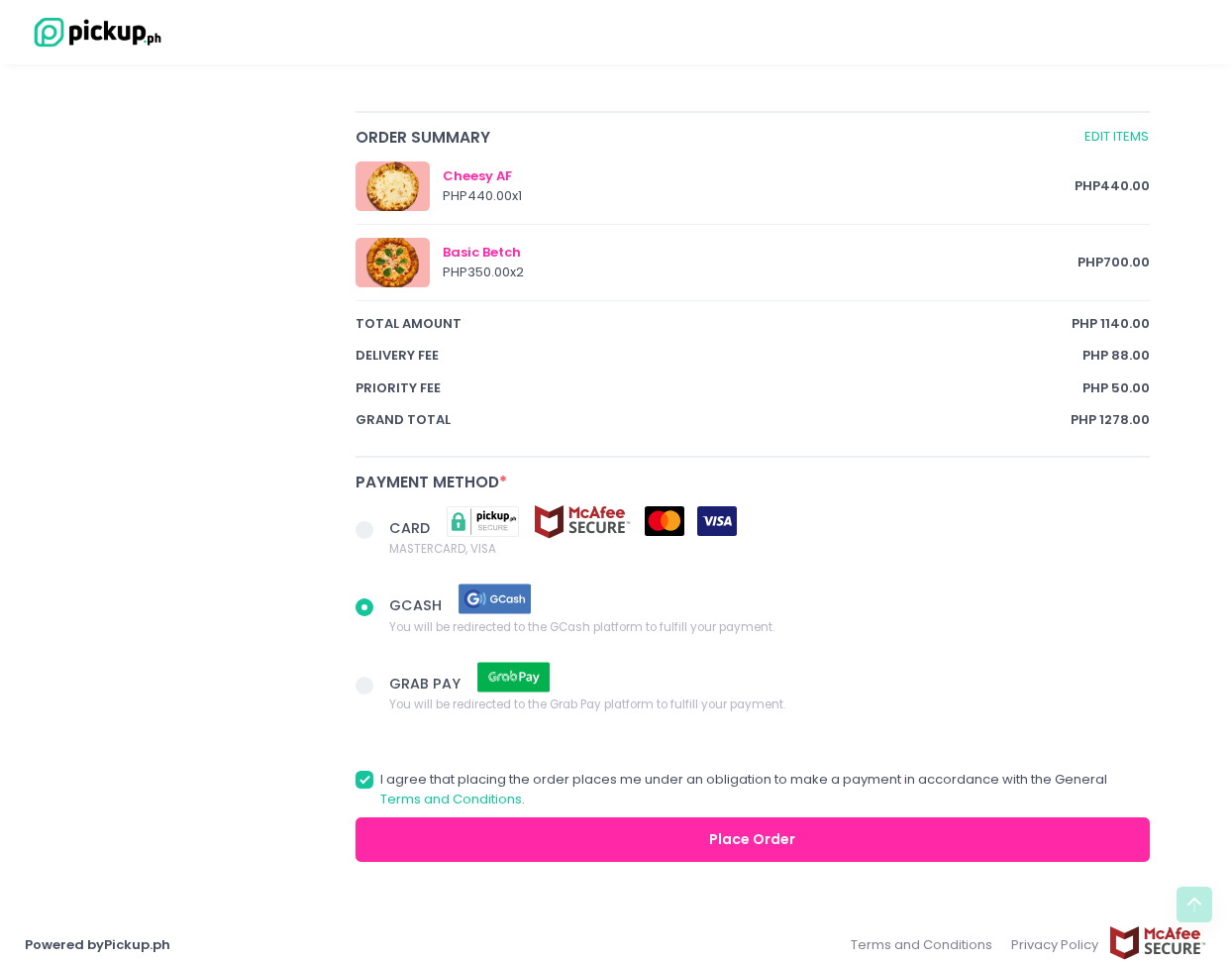radio on "true" 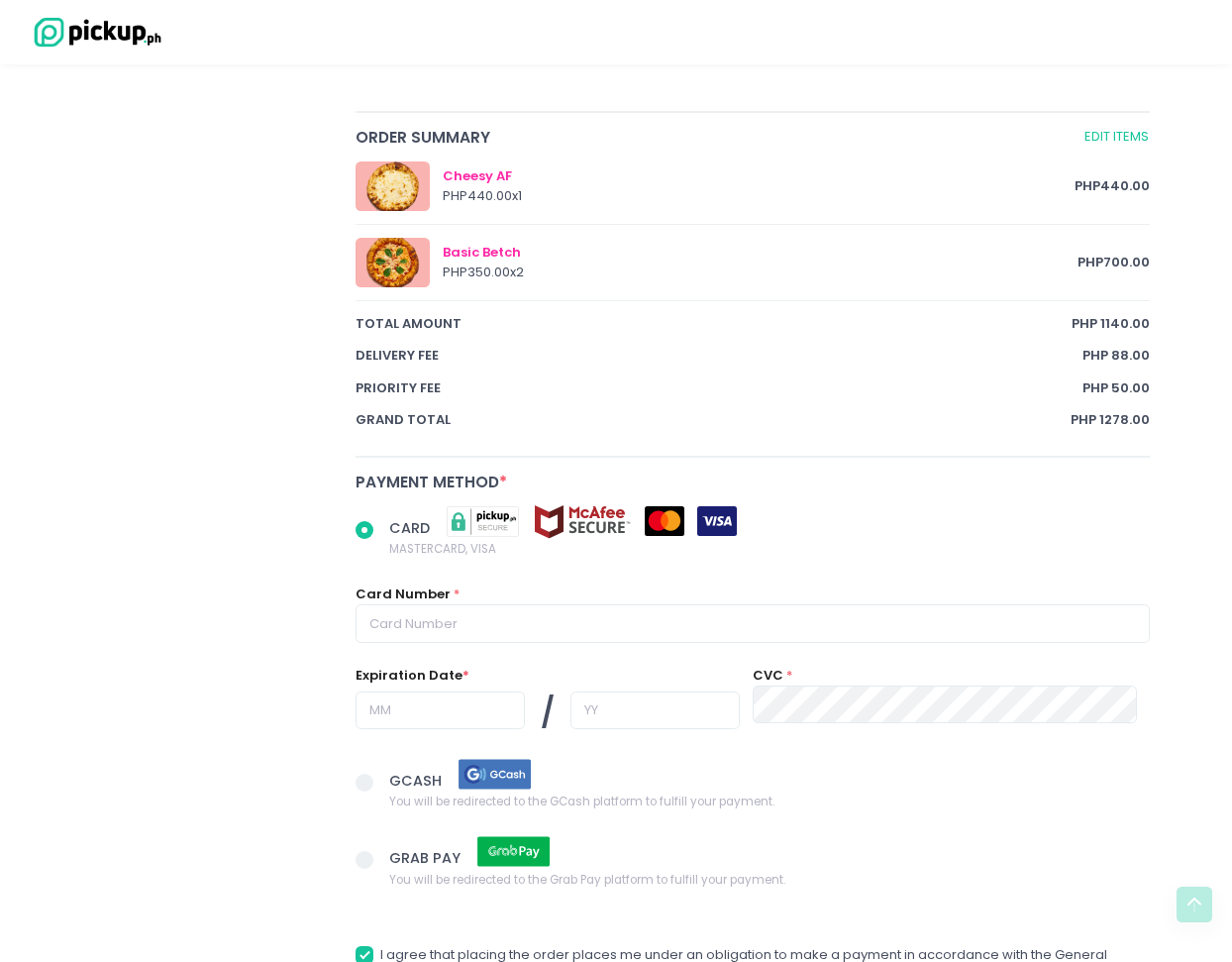 radio on "true" 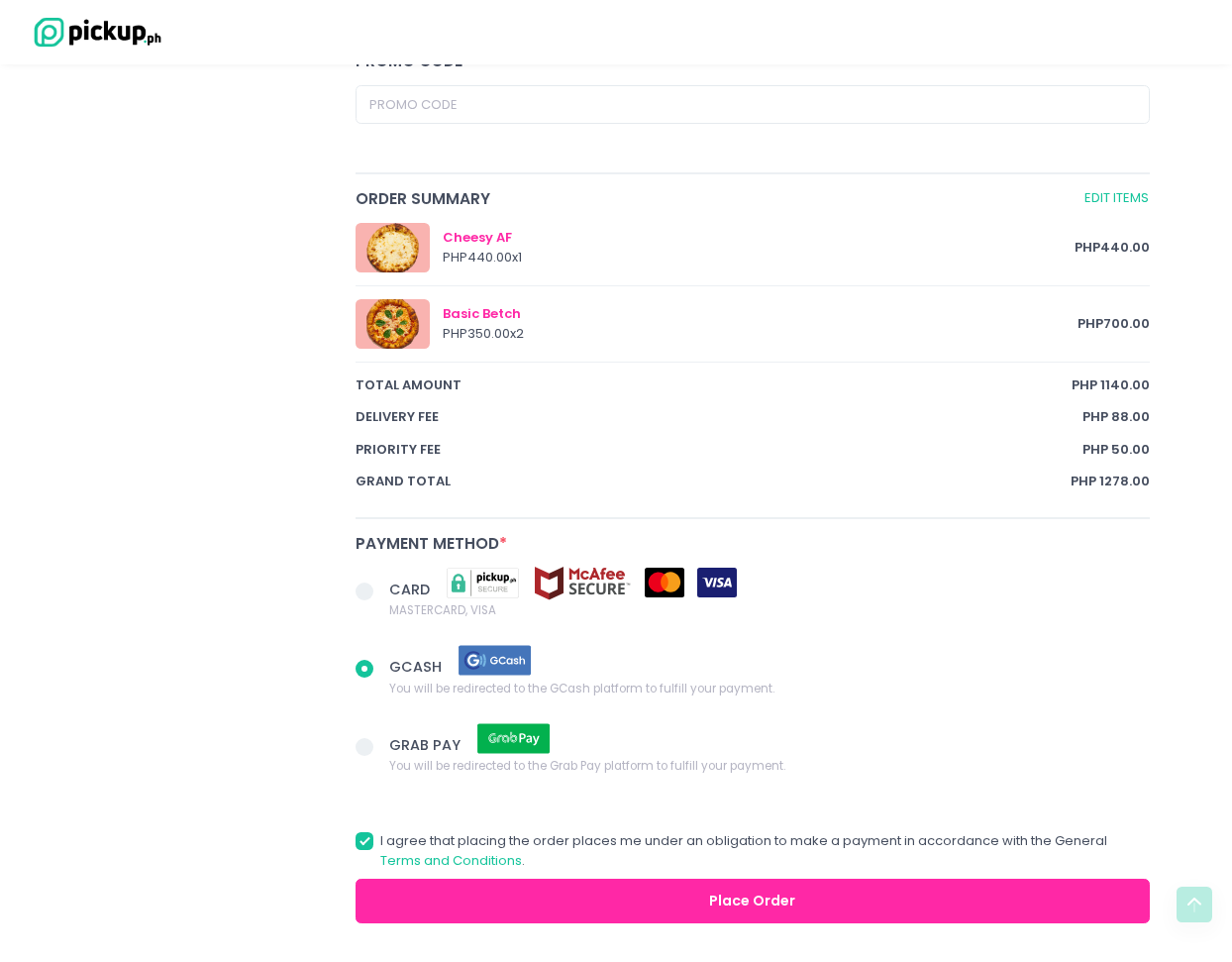 scroll, scrollTop: 1091, scrollLeft: 0, axis: vertical 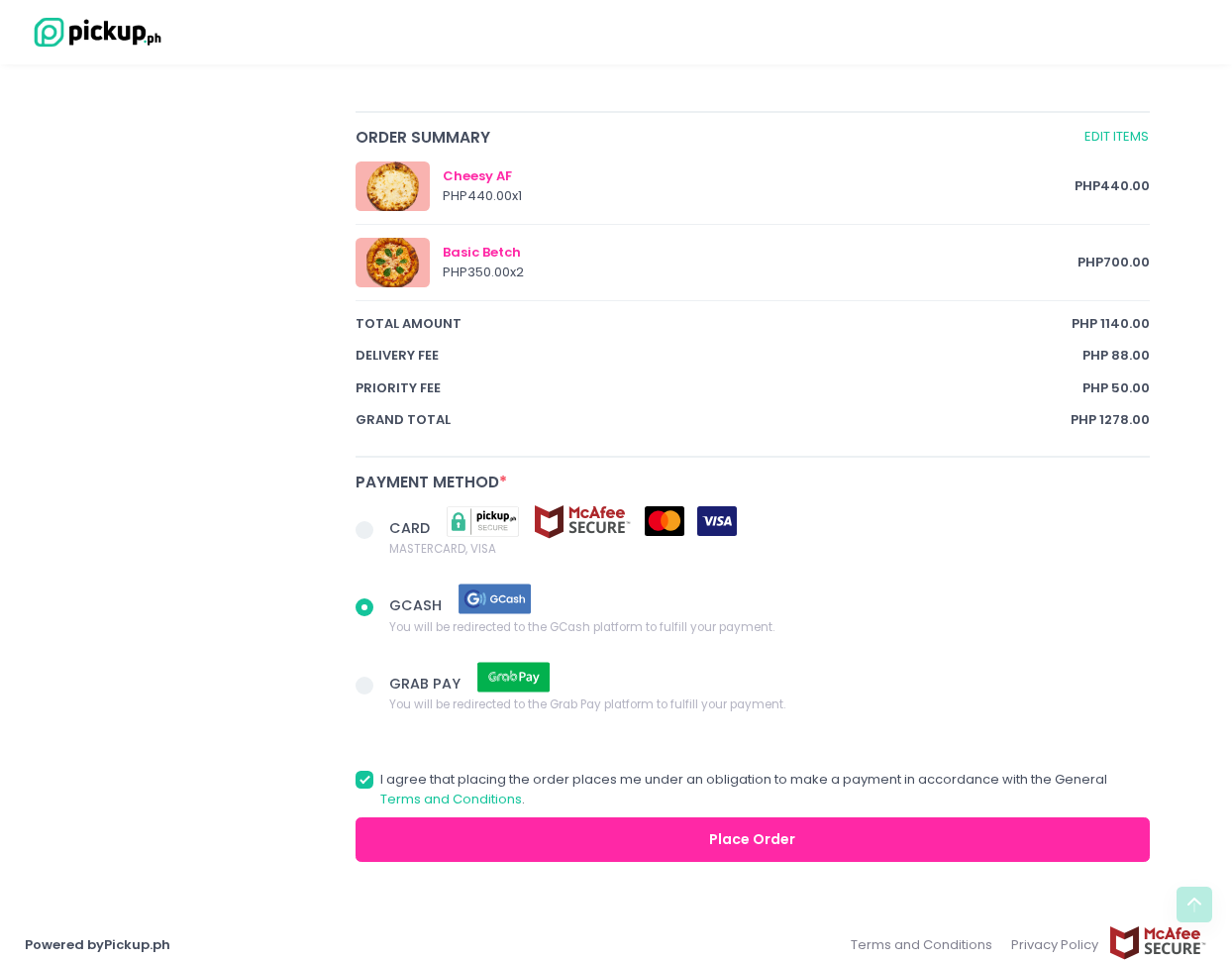 click on "Place Order" at bounding box center [753, 839] 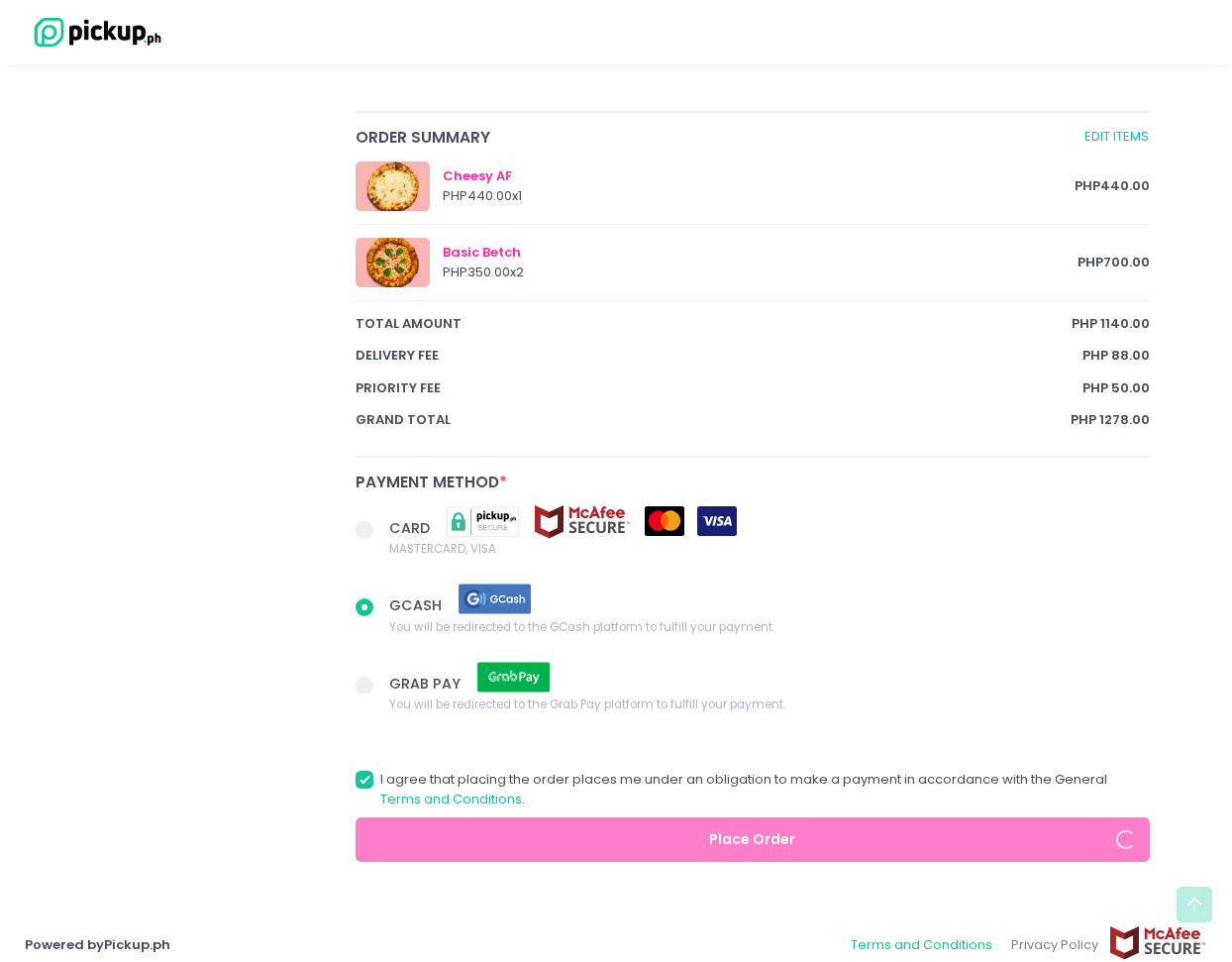radio on "true" 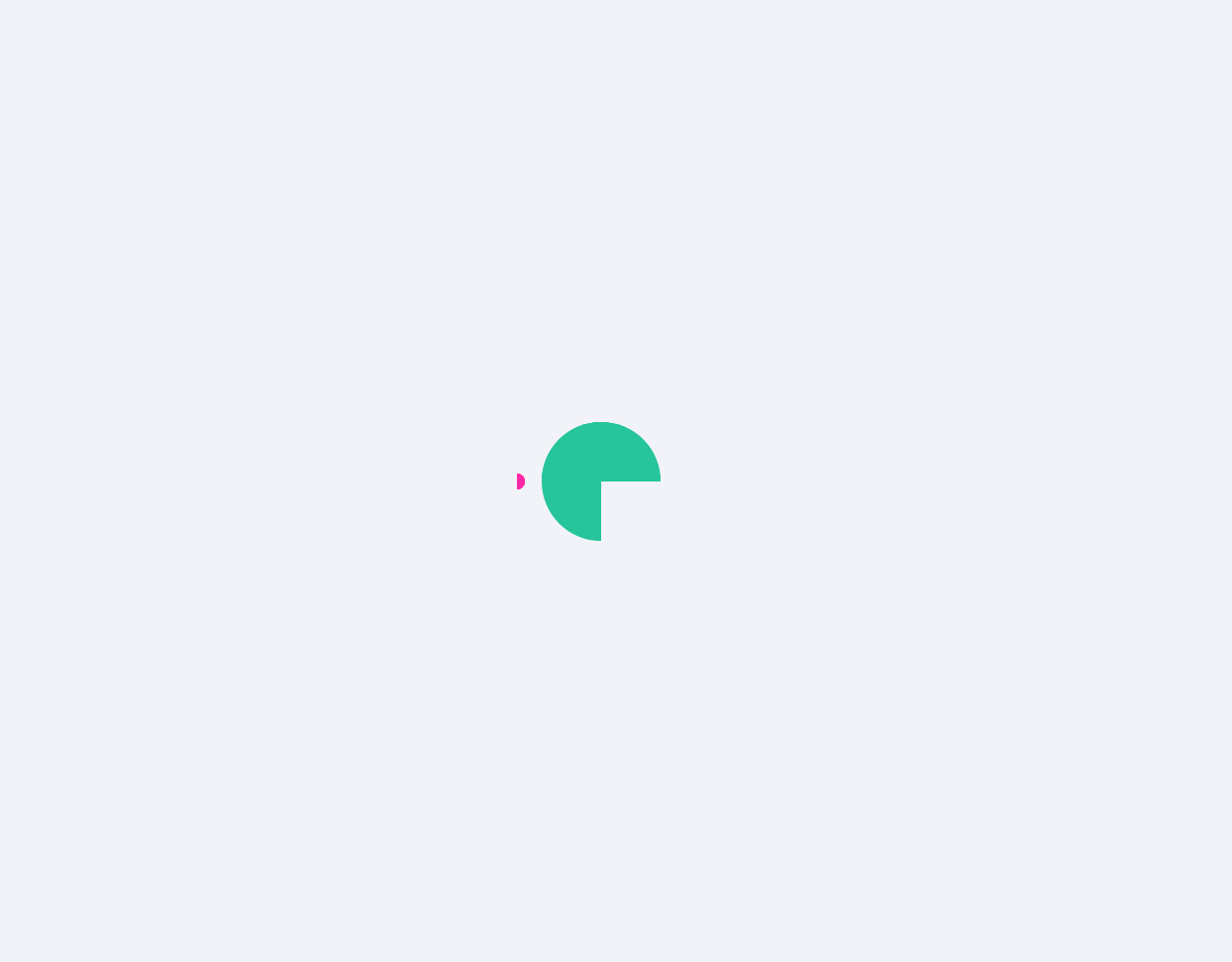 scroll, scrollTop: 0, scrollLeft: 0, axis: both 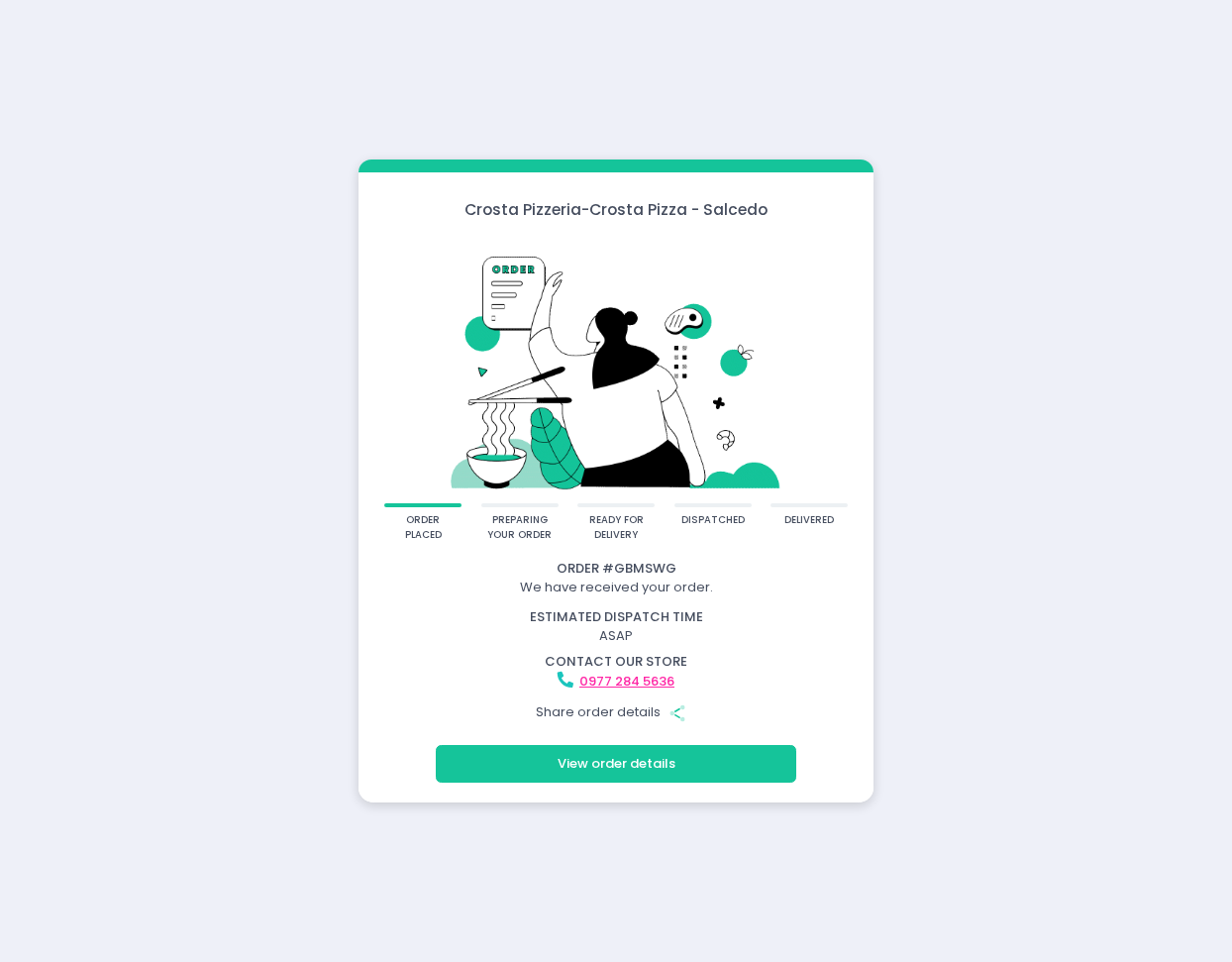 click on "View order details" at bounding box center [616, 764] 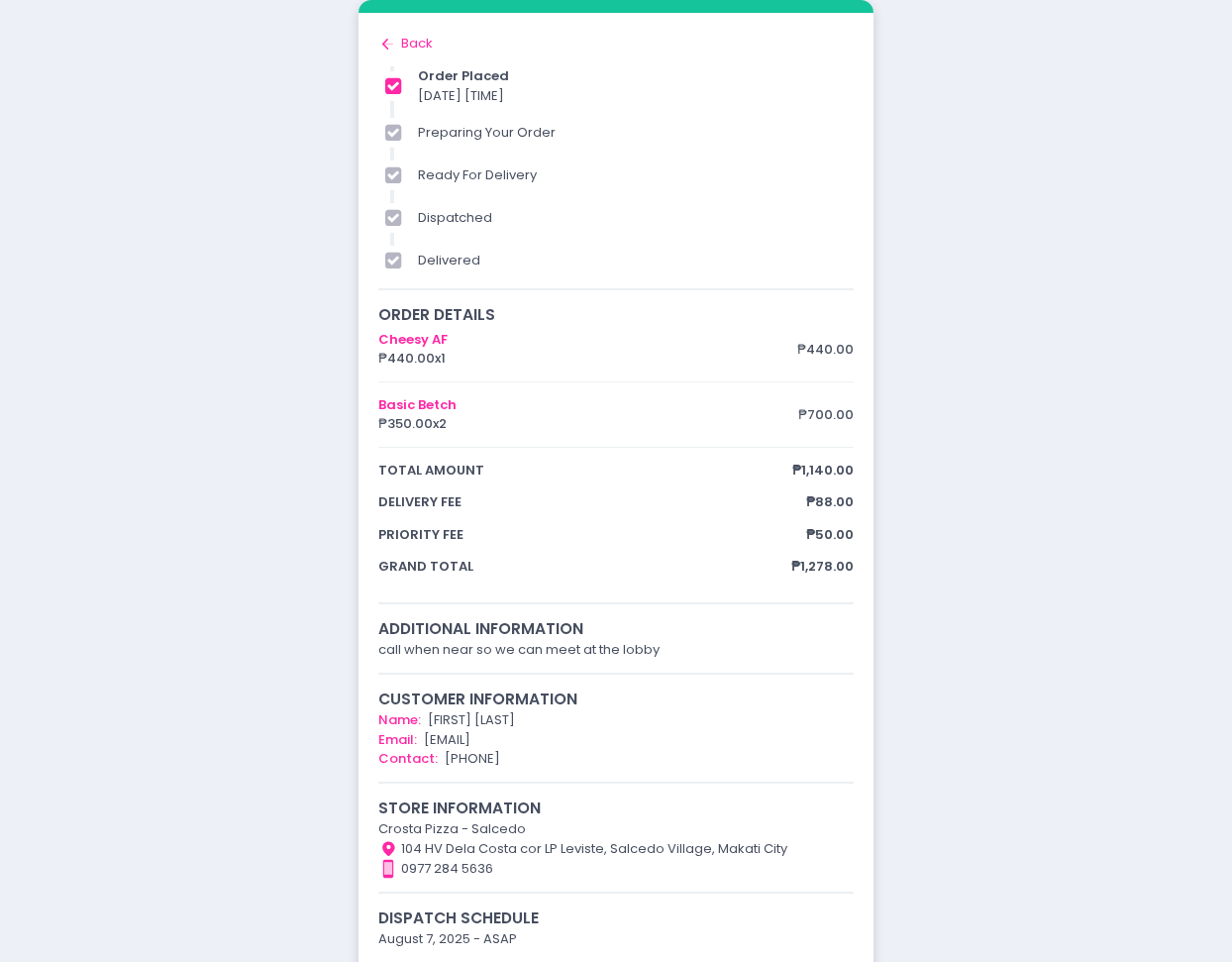 click on "order placed preparing your order ready for delivery dispatched delivered Order   # GBMSWG We have received your order. estimated dispatch time  ASAP  contact our store    [PHONE] Share order details   Share Created with Sketch.     Back to home Created with Sketch.   Back order placed [DATE] [TIME] preparing your order ready for delivery dispatched delivered order details Cheesy AF     ₱440.00  x  1     ₱440.00   Basic Betch     ₱350.00  x  2     ₱700.00   total amount   ₱1,140.00 delivery fee ₱88.00 priority fee ₱50.00 grand total ₱1,278.00 additional information call when near so we can meet at the lobby     customer information Name: [FIRST]   [LAST] Email: [EMAIL] Contact: [PHONE] store information Crosta Pizza - Salcedo Location Created with Sketch. 104 HV Dela Costa cor LP Leviste, [CITY], [STATE] Contact Number Created with Sketch. [PHONE] dispatch   schedule   [DATE]    - ASAP    delivery information Delivery Partner:" at bounding box center [616, 545] 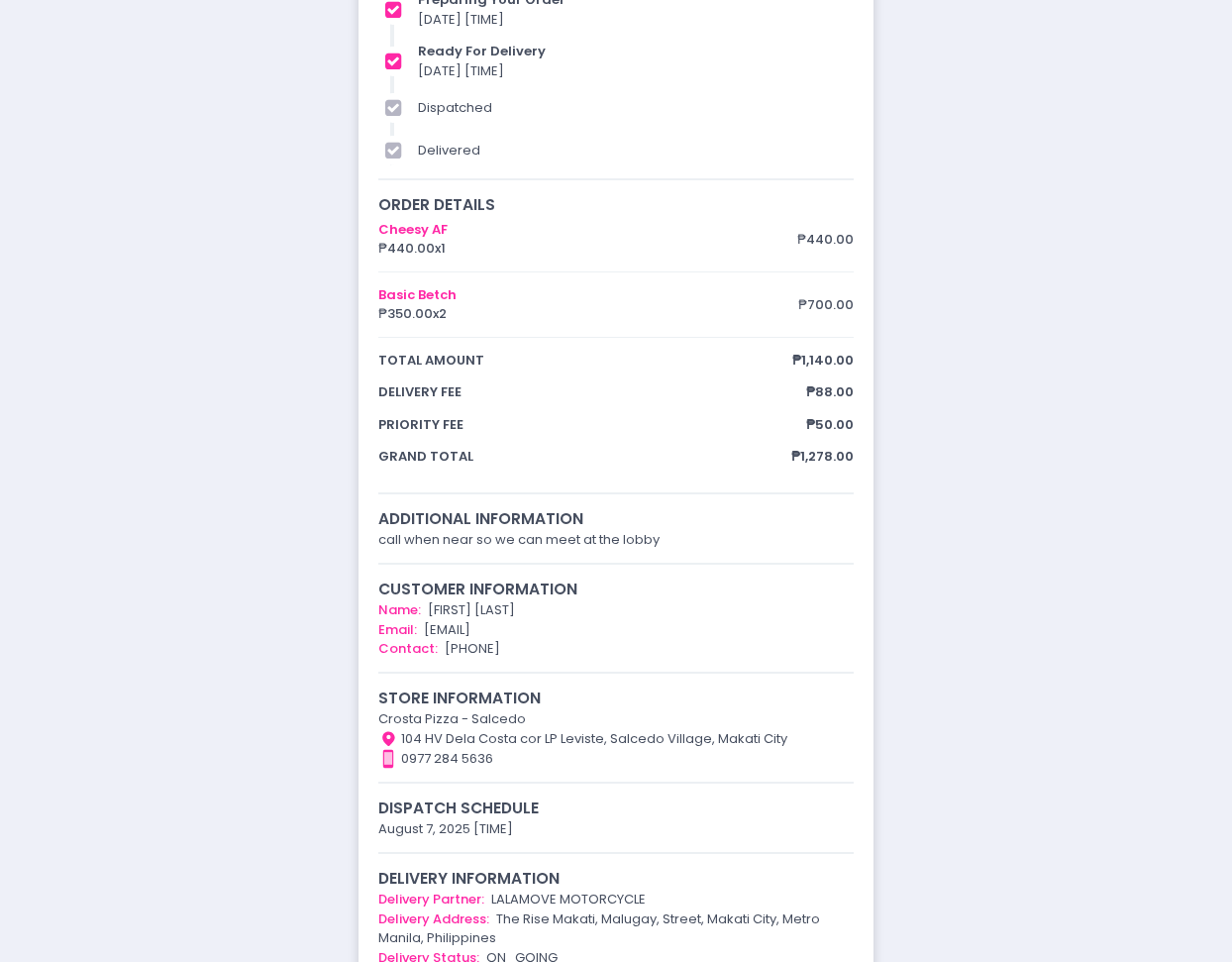 scroll, scrollTop: 0, scrollLeft: 0, axis: both 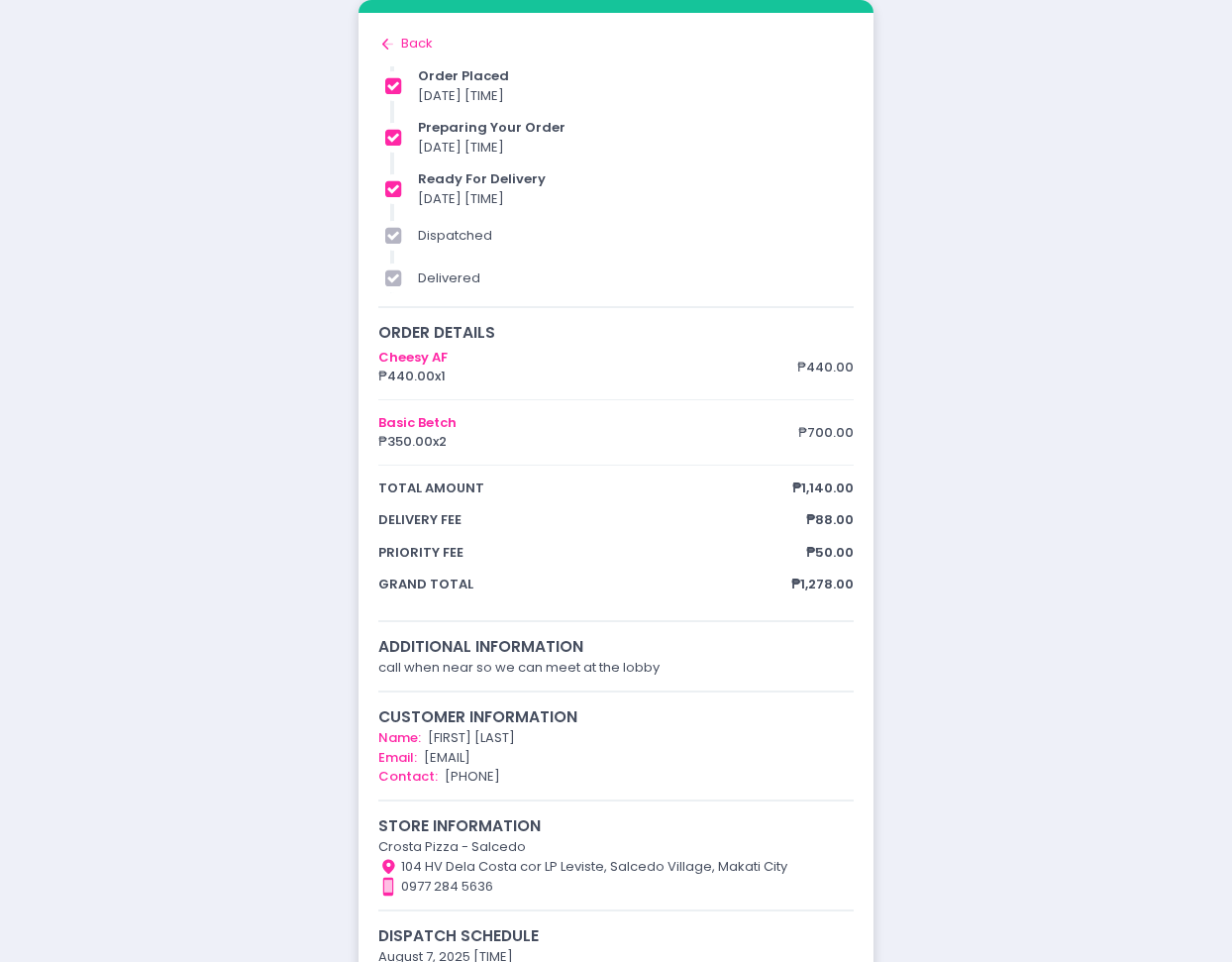 click on "order placed preparing your order ready for delivery dispatched delivered Order   # GBMSWG
Yay! We found a rider and now on it's way to pickup your food.
estimated dispatch time [DATE]     [TIME]     contact our store    [PHONE] Share order details   Share Created with Sketch.     Position Created with Sketch.      Track your order here Back to home Created with Sketch.   Back order placed [DATE] [TIME] preparing your order [DATE] [TIME] ready for delivery [DATE] [TIME] dispatched delivered order details Cheesy AF     ₱440.00  x  1     ₱440.00   Basic Betch     ₱350.00  x  2     ₱700.00   total amount   ₱1,140.00 delivery fee ₱88.00 priority fee ₱50.00 grand total ₱1,278.00 additional information call when near so we can meet at the lobby     customer information Name: [FIRST]   [LAST] Email: [EMAIL] Contact: [PHONE] store information Crosta Pizza - Salcedo Location dispatch" at bounding box center (616, 564) 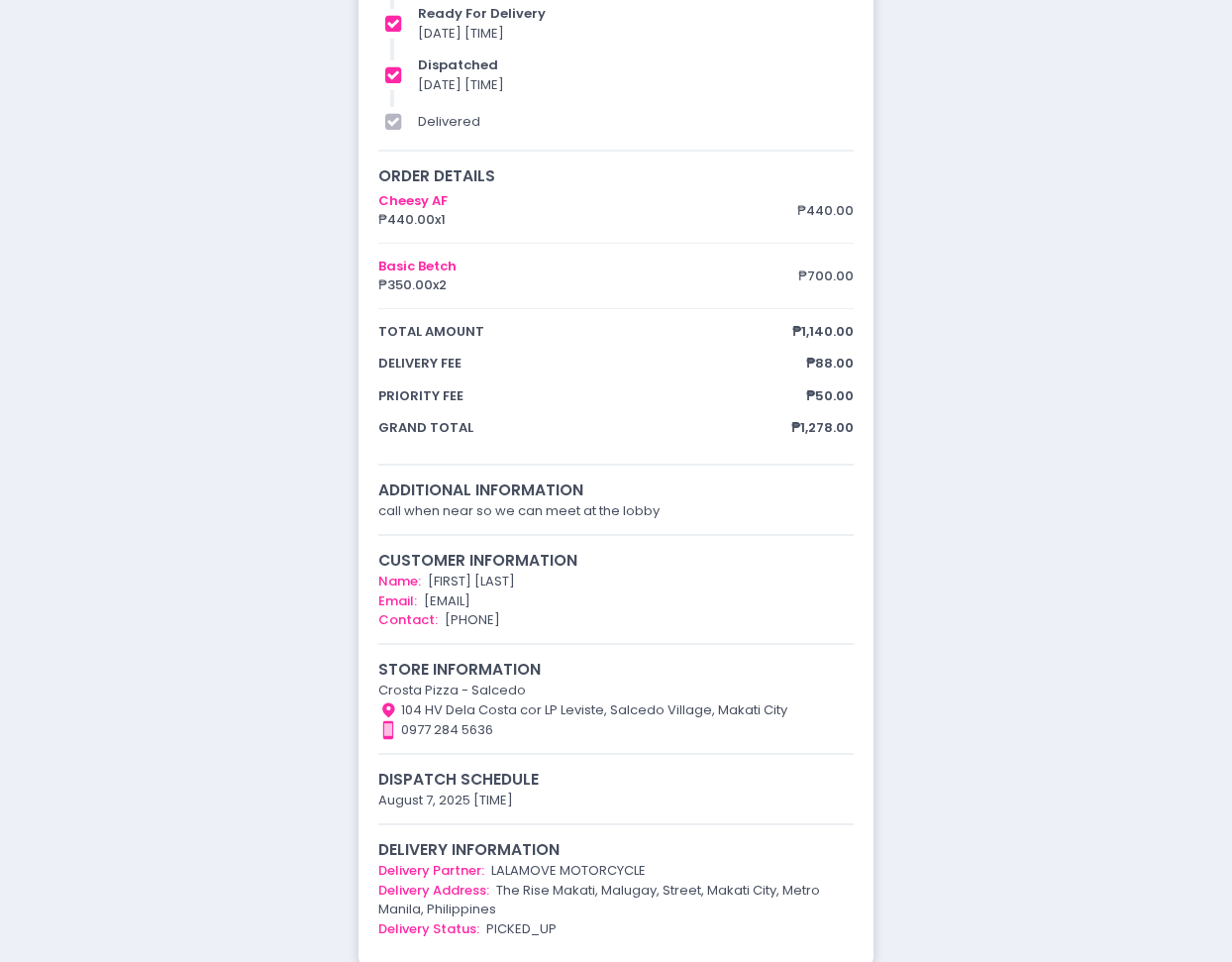 click on "order placed preparing your order ready for delivery dispatched delivered Order   # GBMSWG
Great! Your order has been picked up by the rider and now on it's way to deliver your food.
estimated dispatch time [DATE]     [TIME]     contact our store    [PHONE] Share order details   Share Created with Sketch.     Position Created with Sketch.      Track your order here Back to home Created with Sketch.   Back order placed [DATE] [TIME] preparing your order [DATE] [TIME] ready for delivery [DATE] [TIME] dispatched [DATE] [TIME] delivered order details Cheesy AF     ₱440.00  x  1     ₱440.00   Basic Betch     ₱350.00  x  2     ₱700.00   total amount   ₱1,140.00 delivery fee ₱88.00 priority fee ₱50.00 grand total ₱1,278.00 additional information call when near so we can meet at the lobby     customer information Name: [FIRST]   [LAST] Email: [EMAIL] Contact: [PHONE] Location" at bounding box center (616, 402) 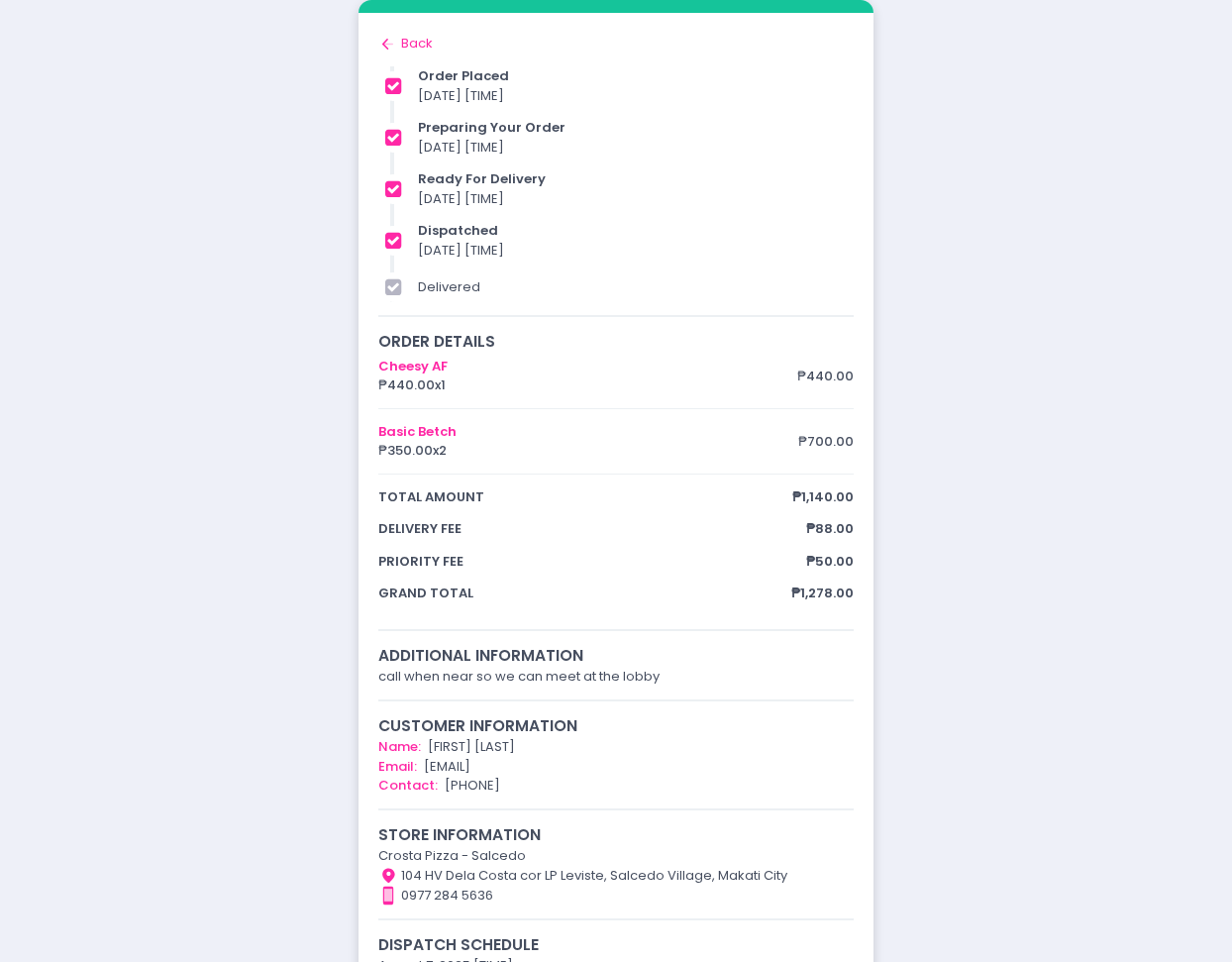 scroll, scrollTop: 174, scrollLeft: 0, axis: vertical 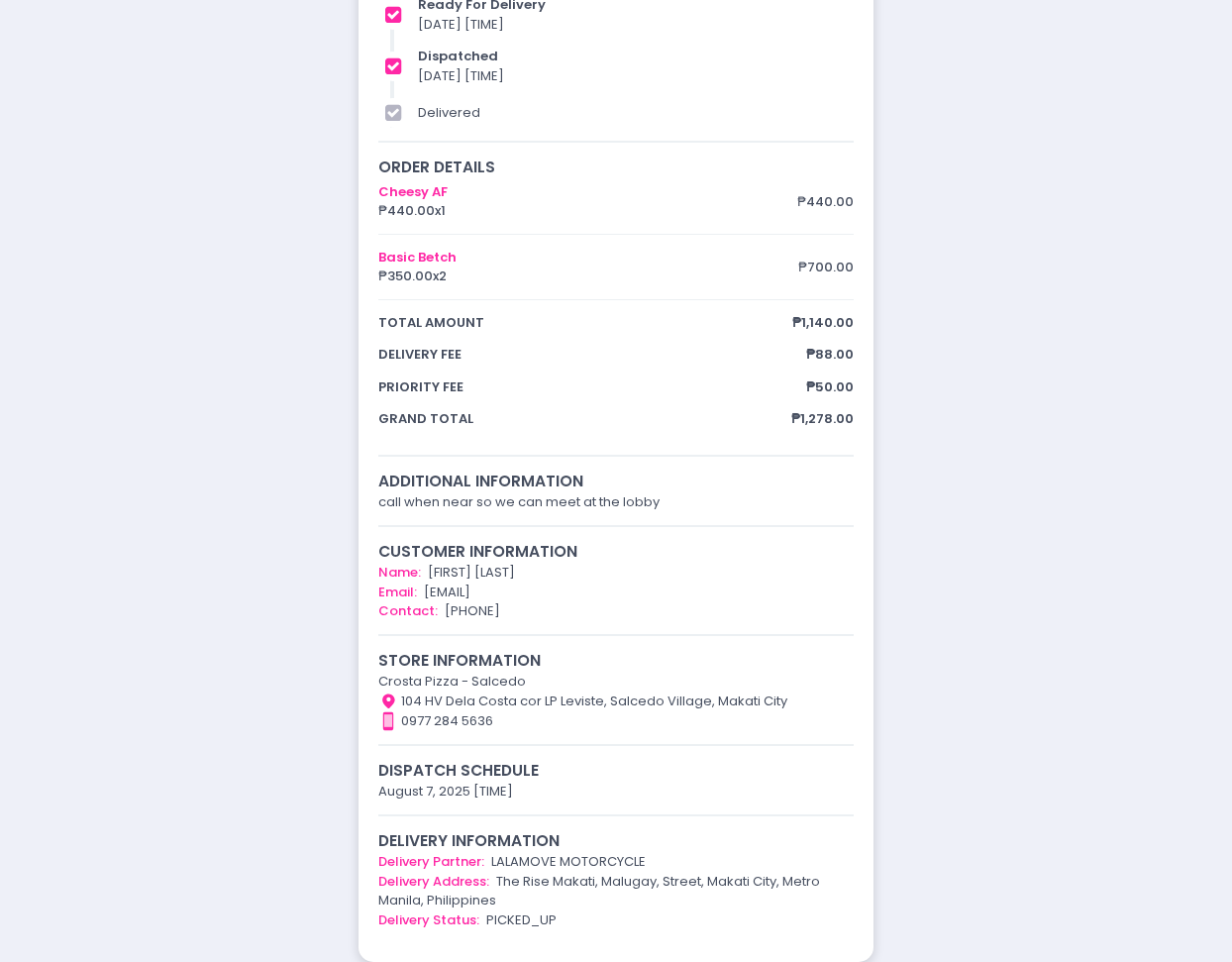 drag, startPoint x: 288, startPoint y: 44, endPoint x: 276, endPoint y: 2, distance: 43.68066 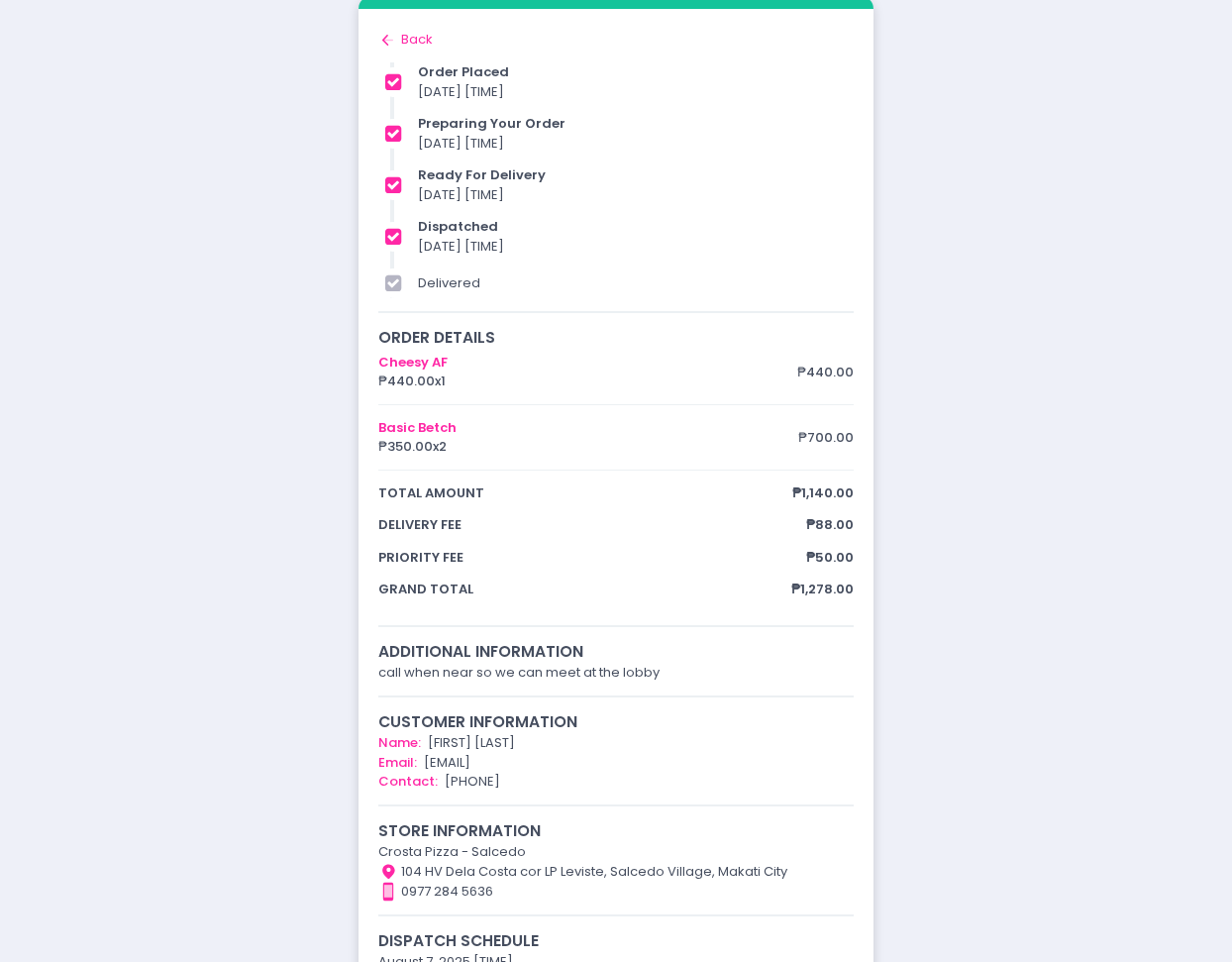 scroll, scrollTop: 0, scrollLeft: 0, axis: both 